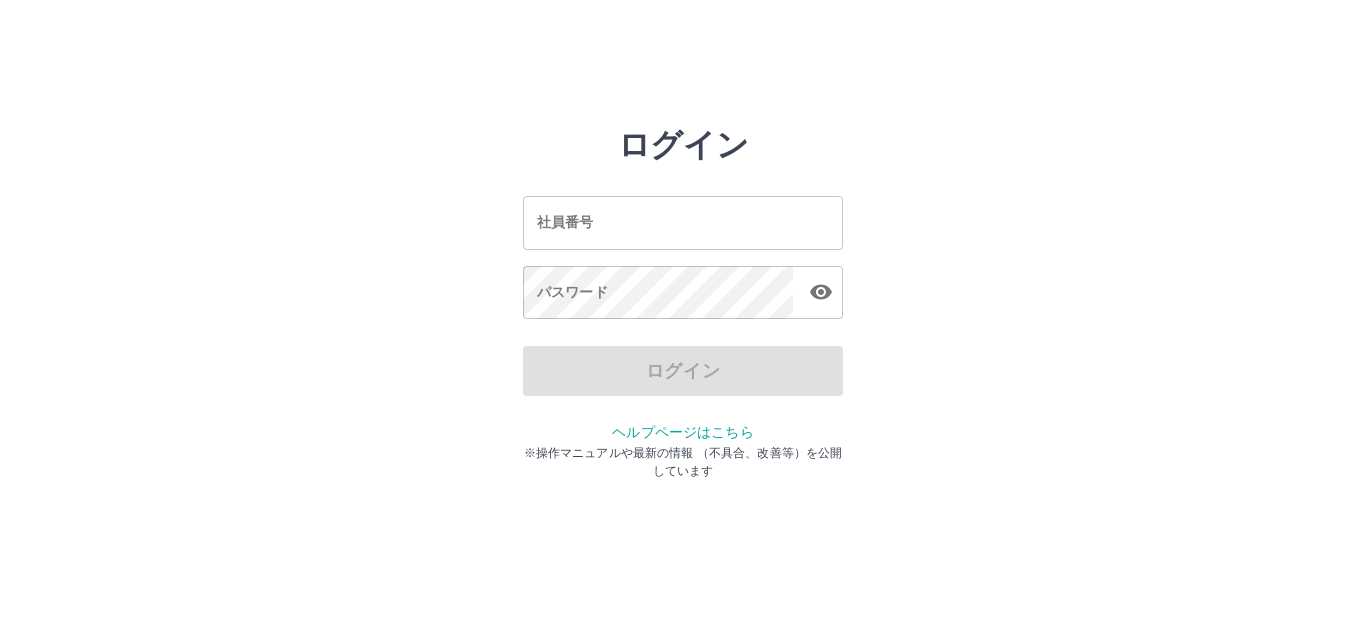scroll, scrollTop: 0, scrollLeft: 0, axis: both 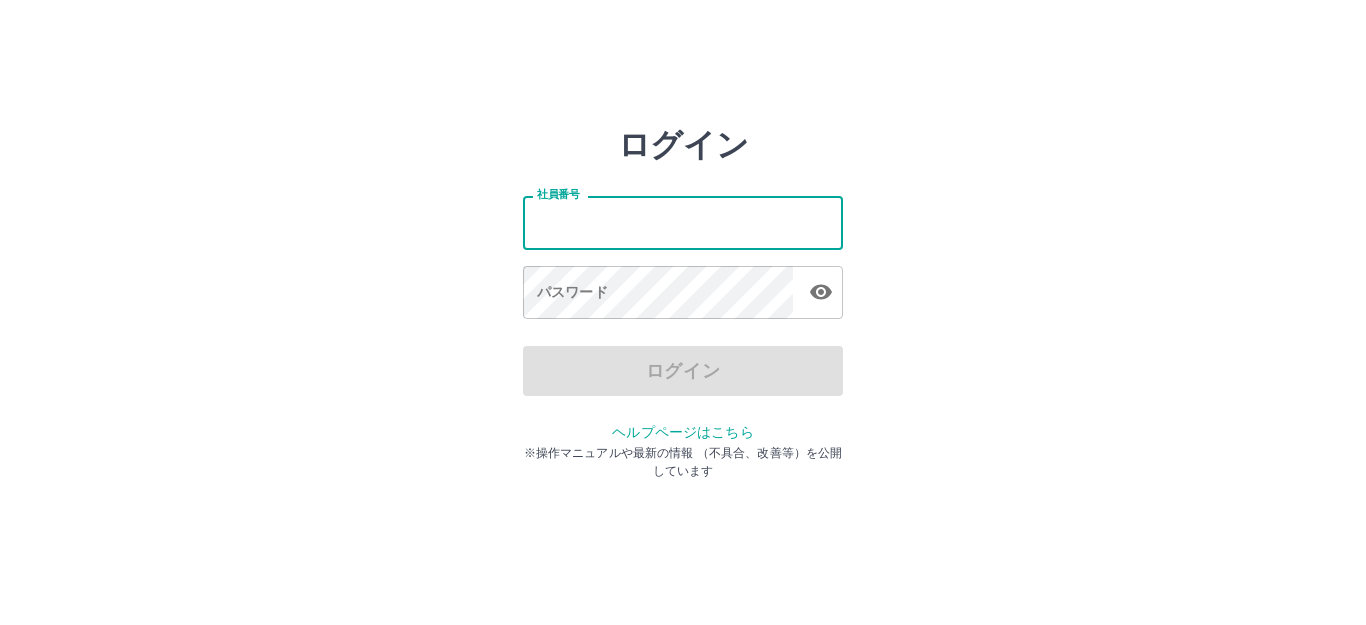 click on "社員番号" at bounding box center (683, 222) 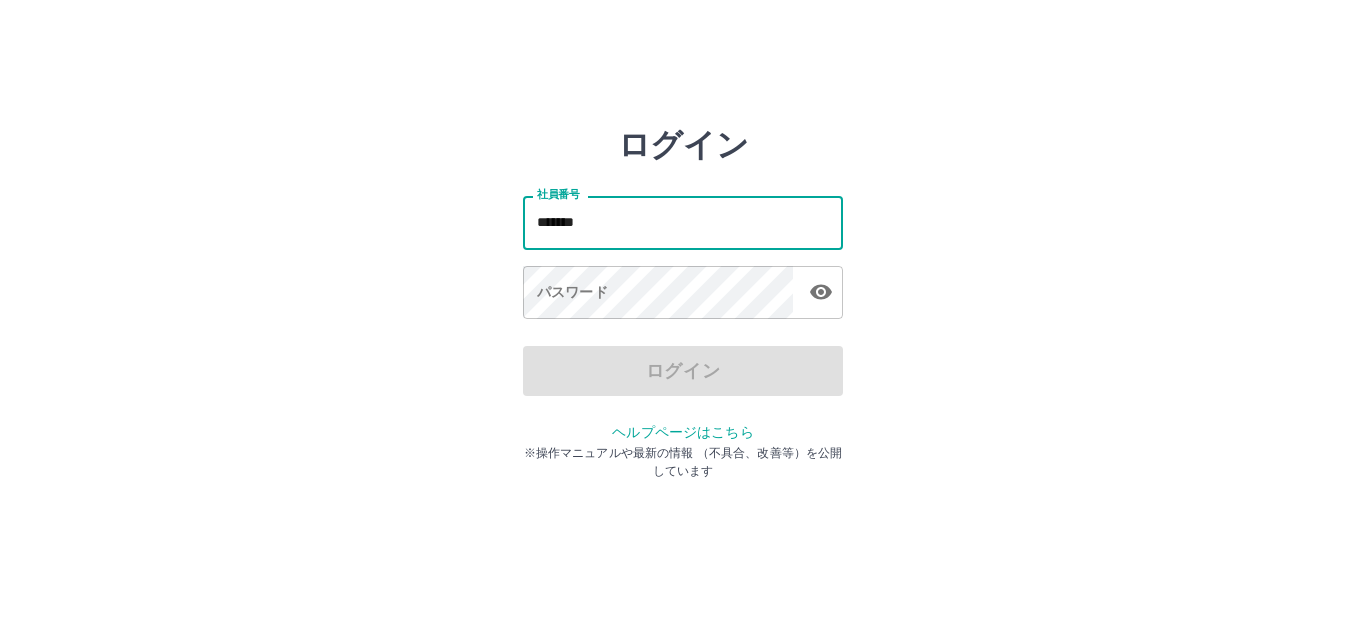 type on "*******" 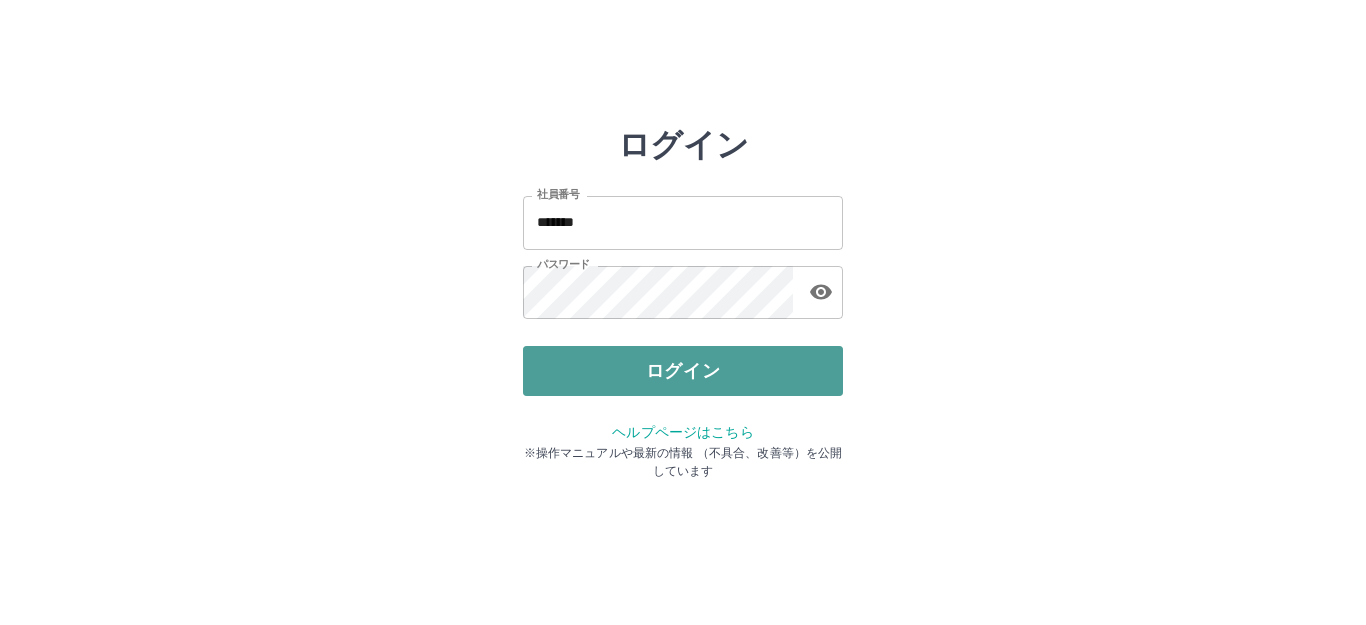 click on "ログイン" at bounding box center (683, 371) 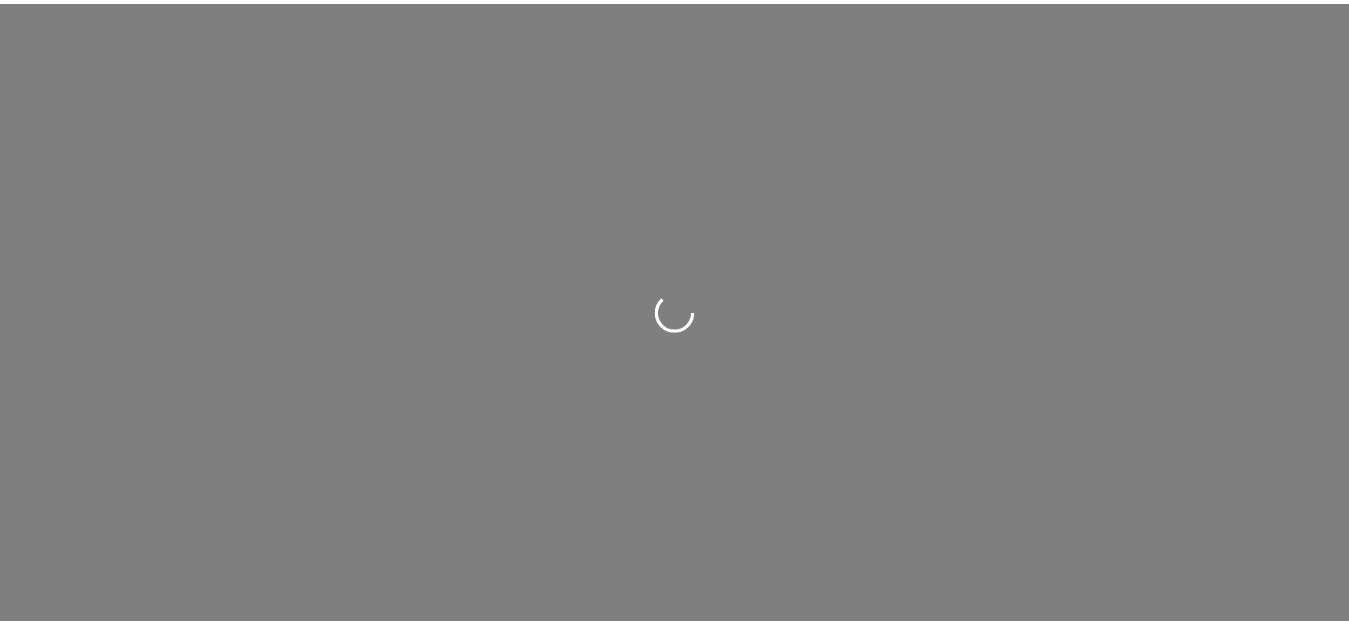 scroll, scrollTop: 0, scrollLeft: 0, axis: both 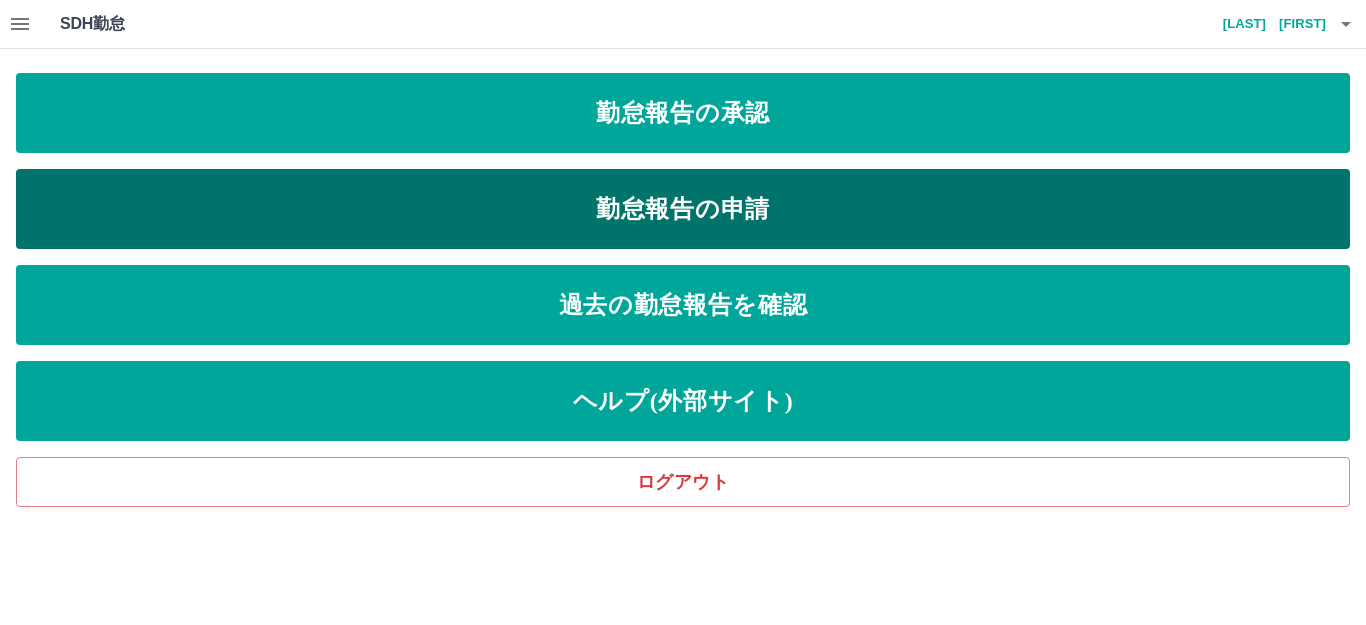 click on "勤怠報告の申請" at bounding box center (683, 209) 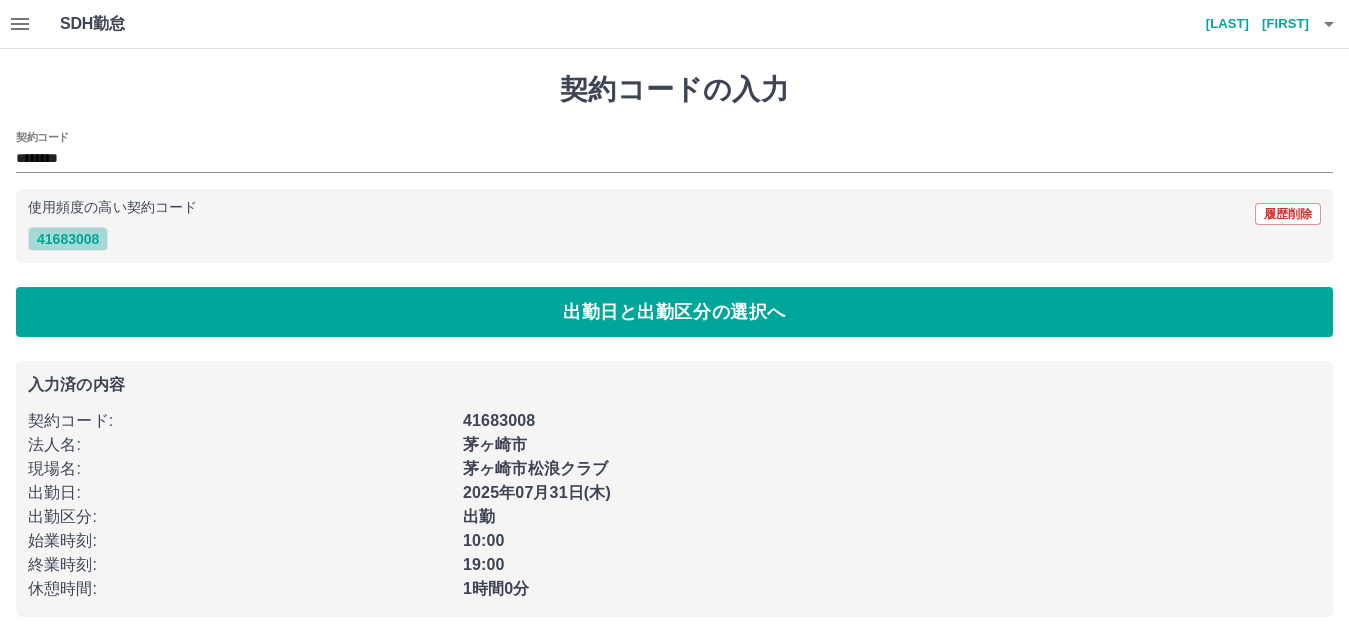 click on "41683008" at bounding box center (68, 239) 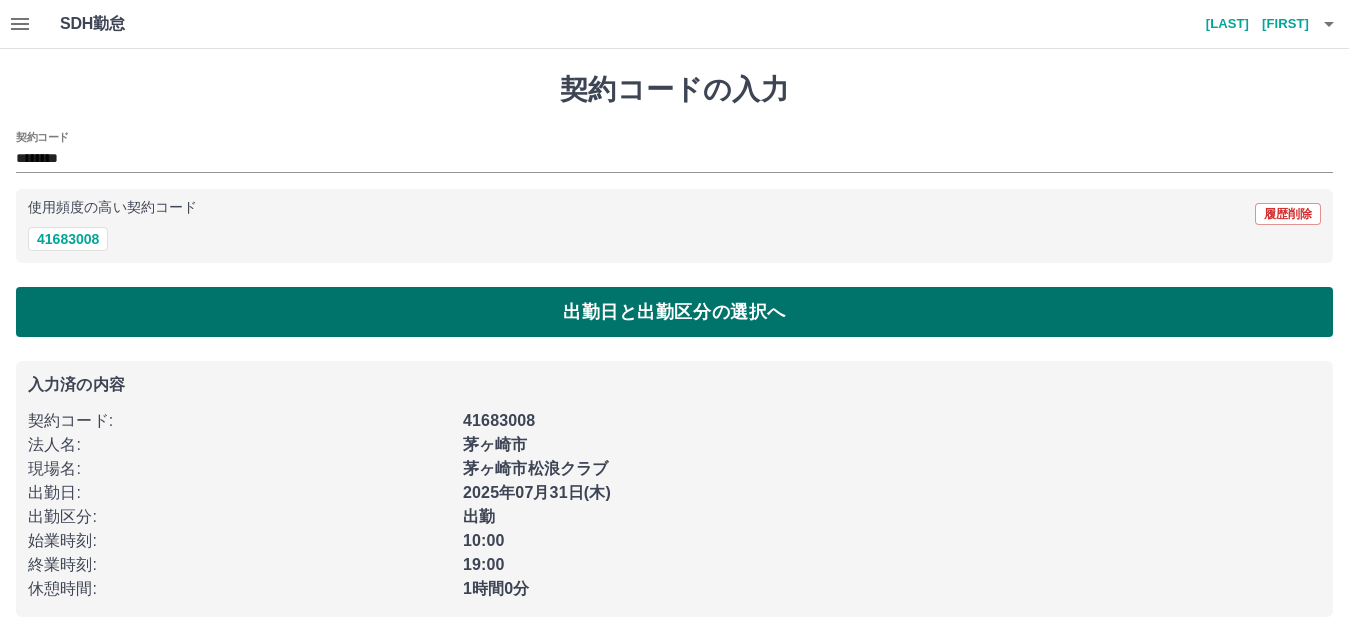 click on "出勤日と出勤区分の選択へ" at bounding box center (674, 312) 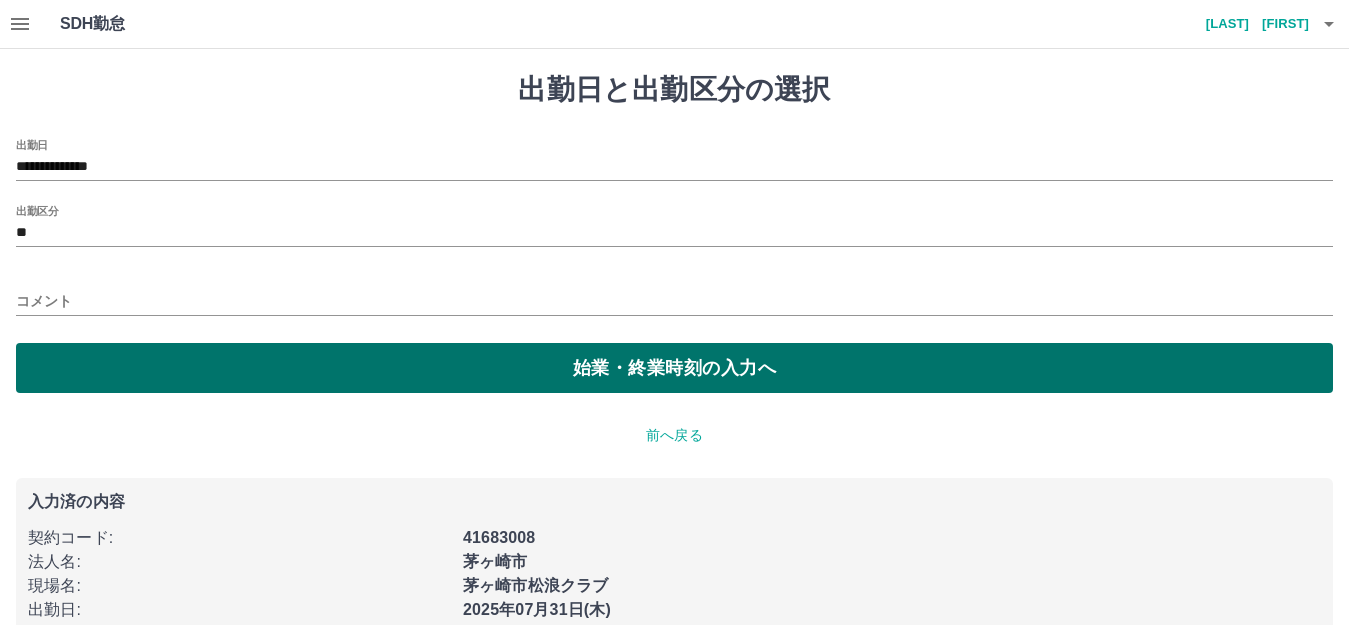 click on "始業・終業時刻の入力へ" at bounding box center [674, 368] 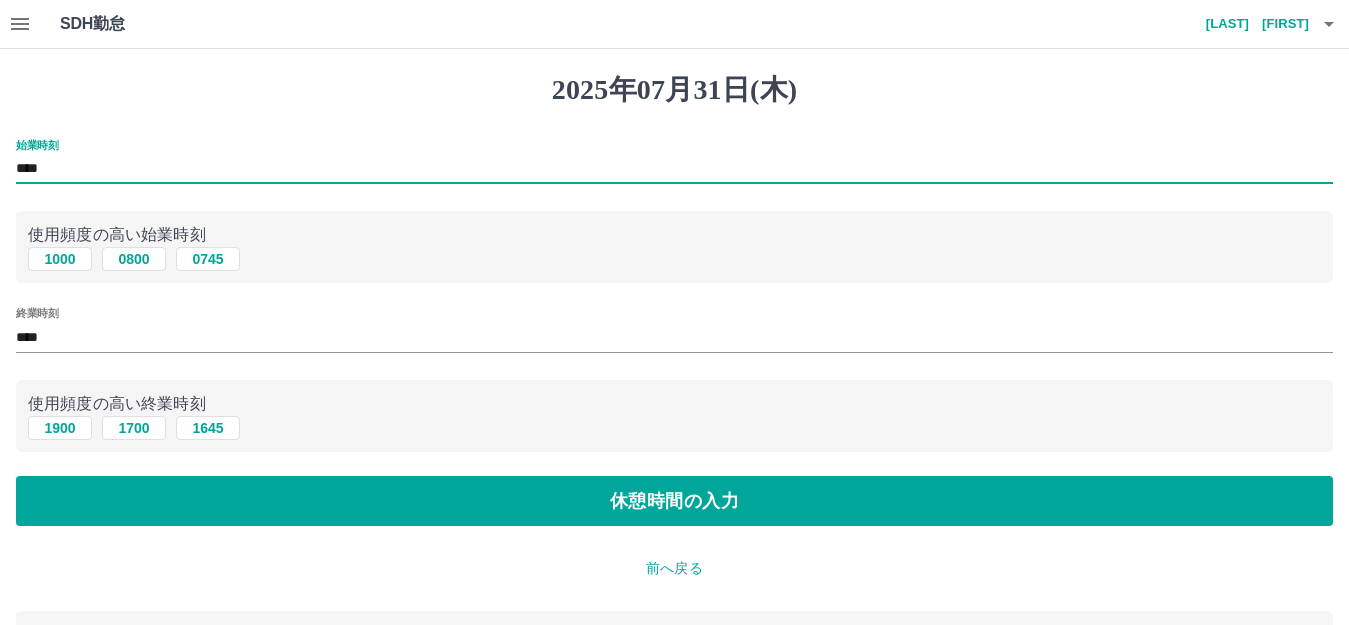 click on "****" at bounding box center (674, 169) 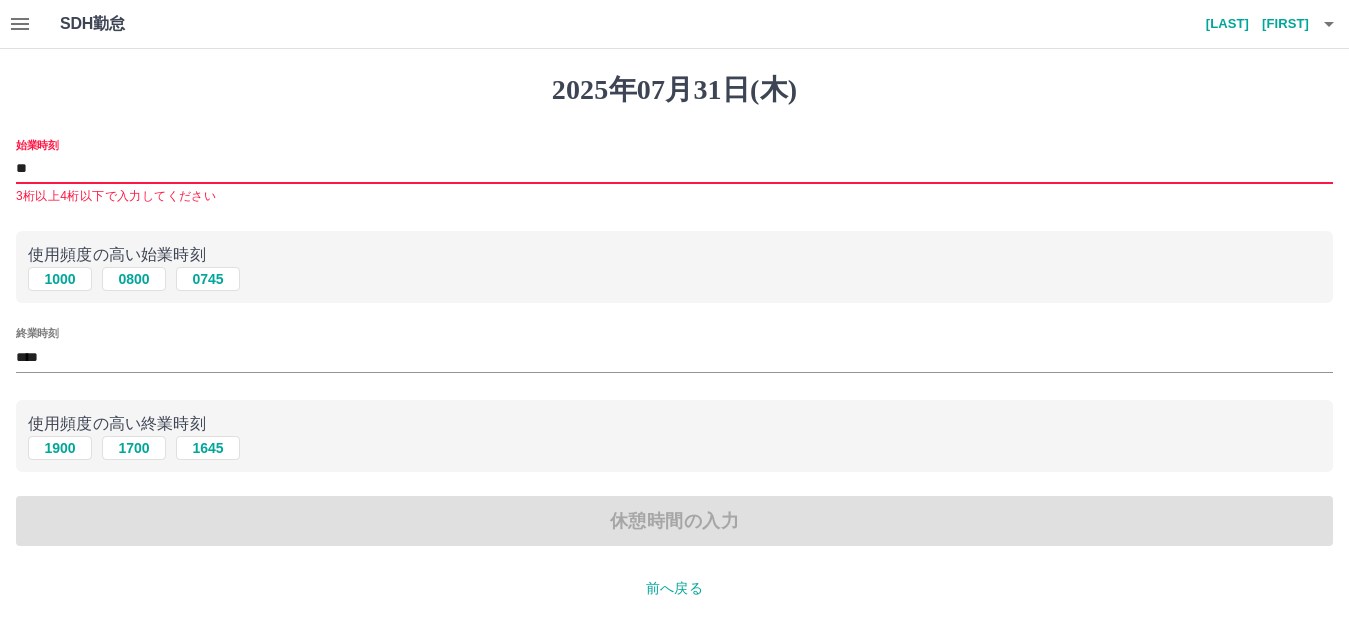 type on "*" 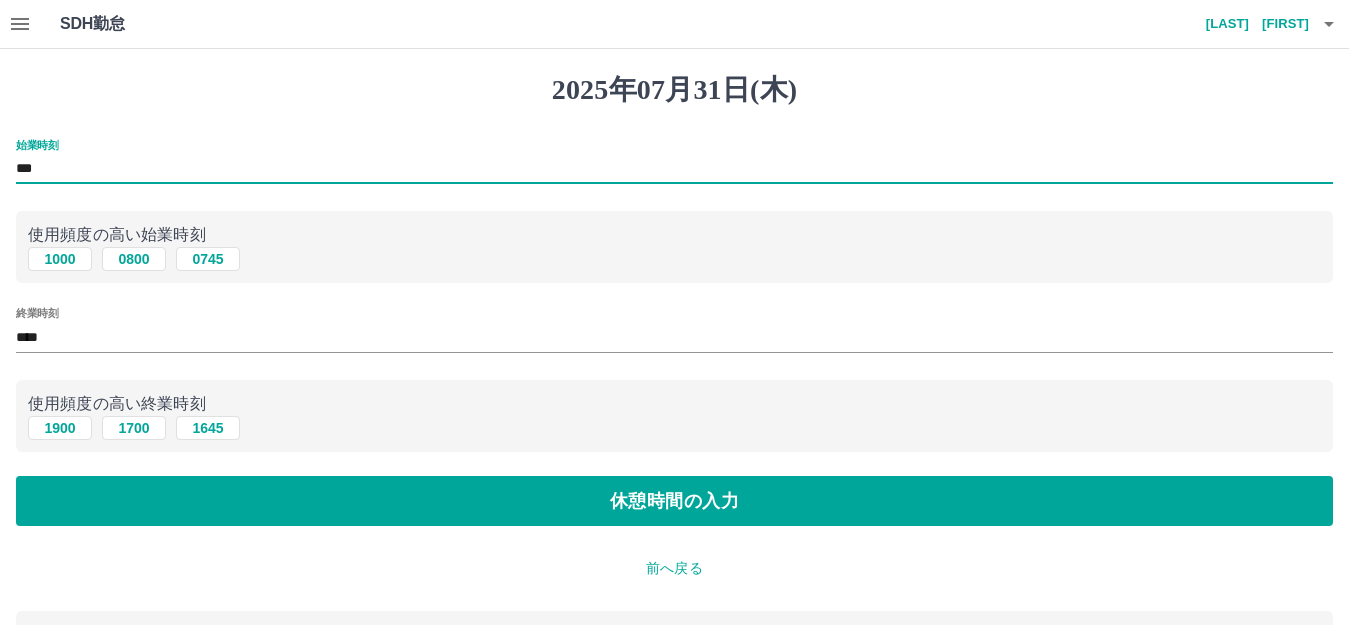 type on "***" 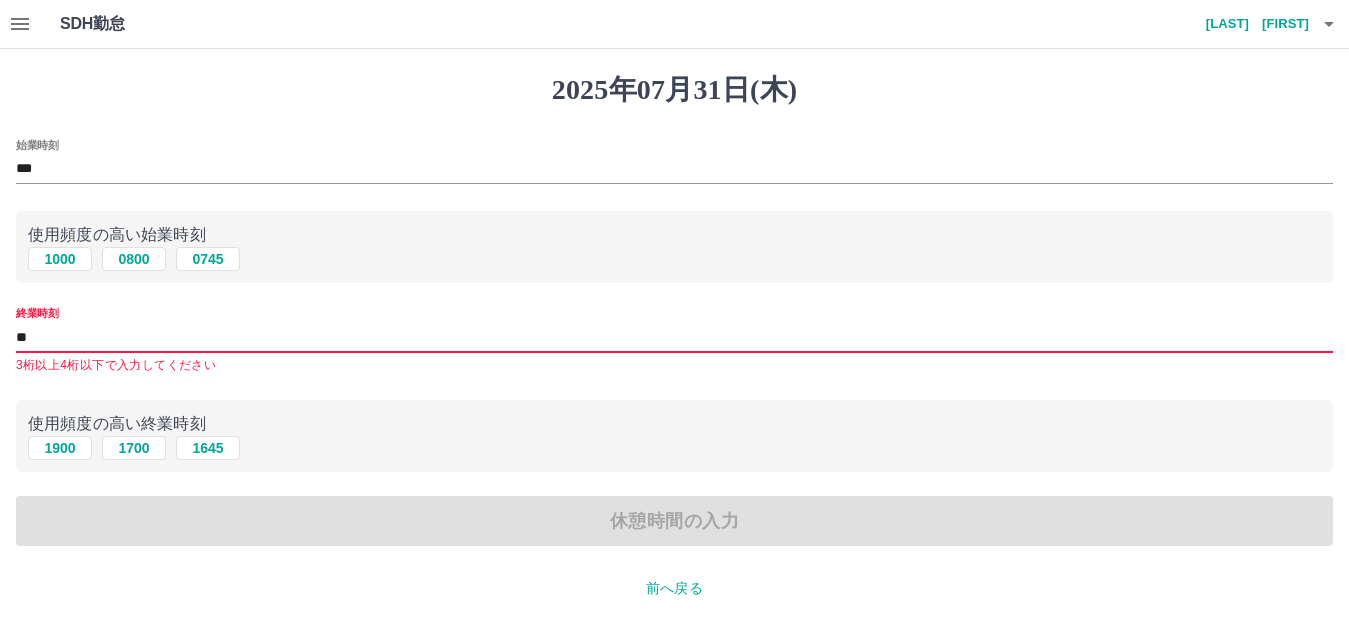 type on "*" 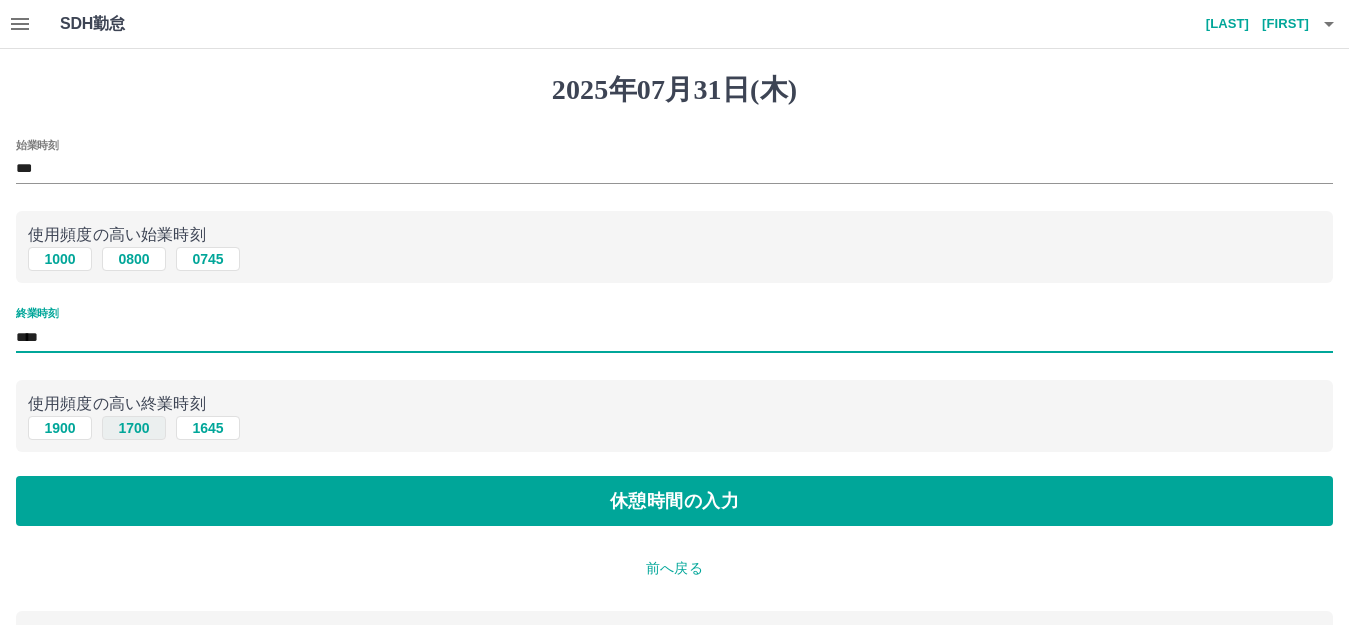 type on "****" 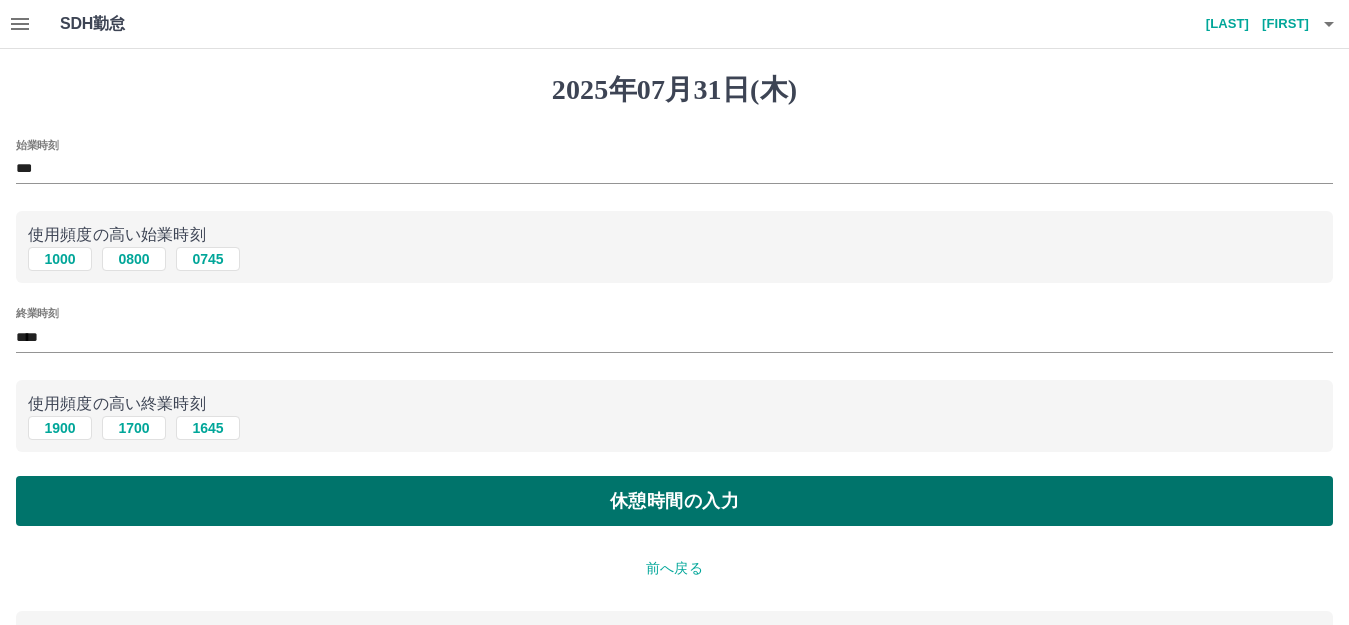 click on "休憩時間の入力" at bounding box center [674, 501] 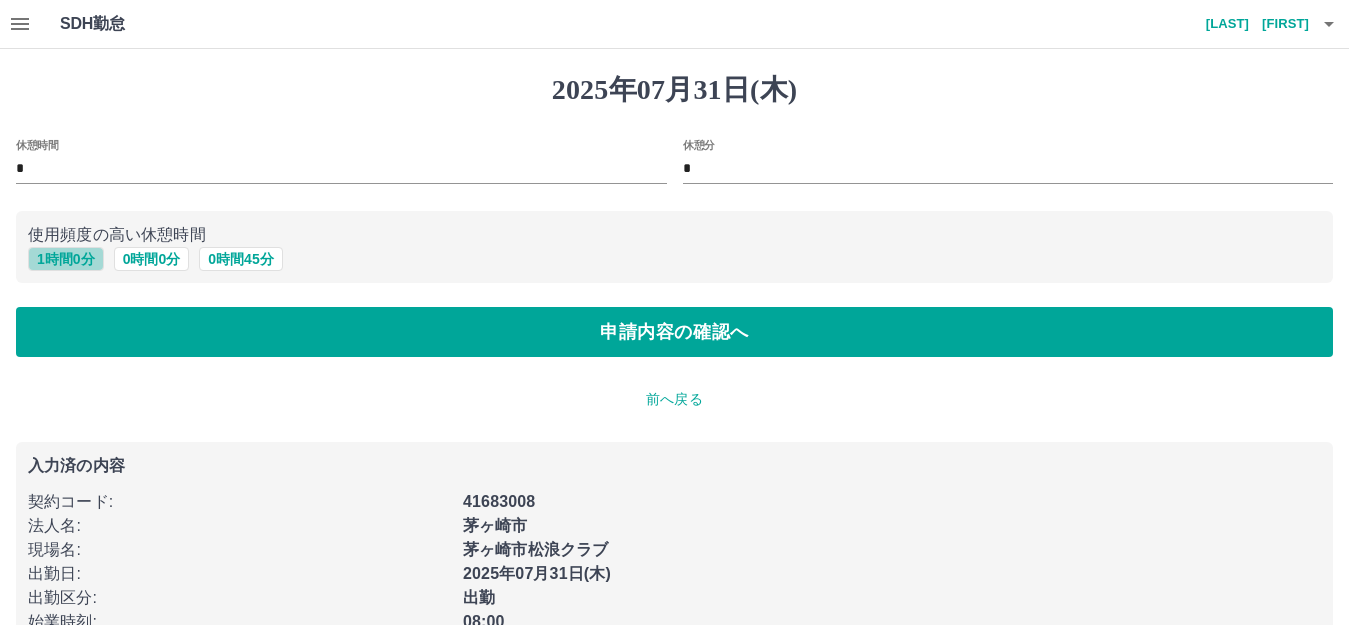 click on "1 時間 0 分" at bounding box center [66, 259] 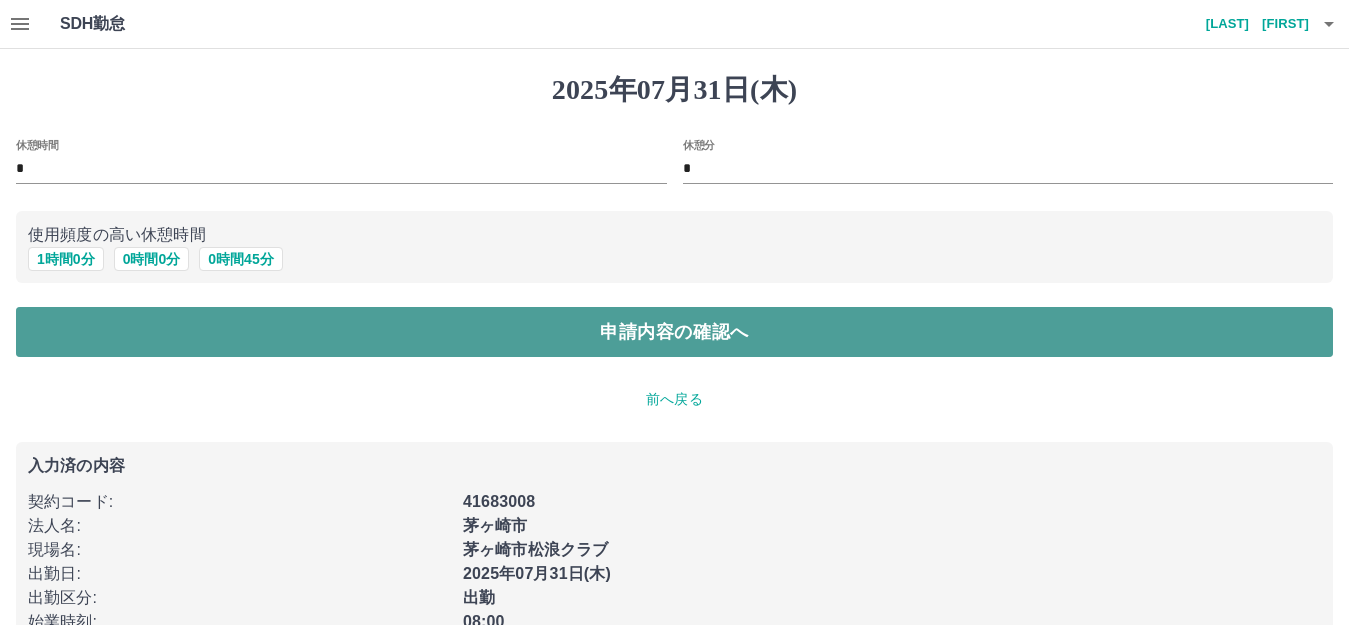 click on "申請内容の確認へ" at bounding box center (674, 332) 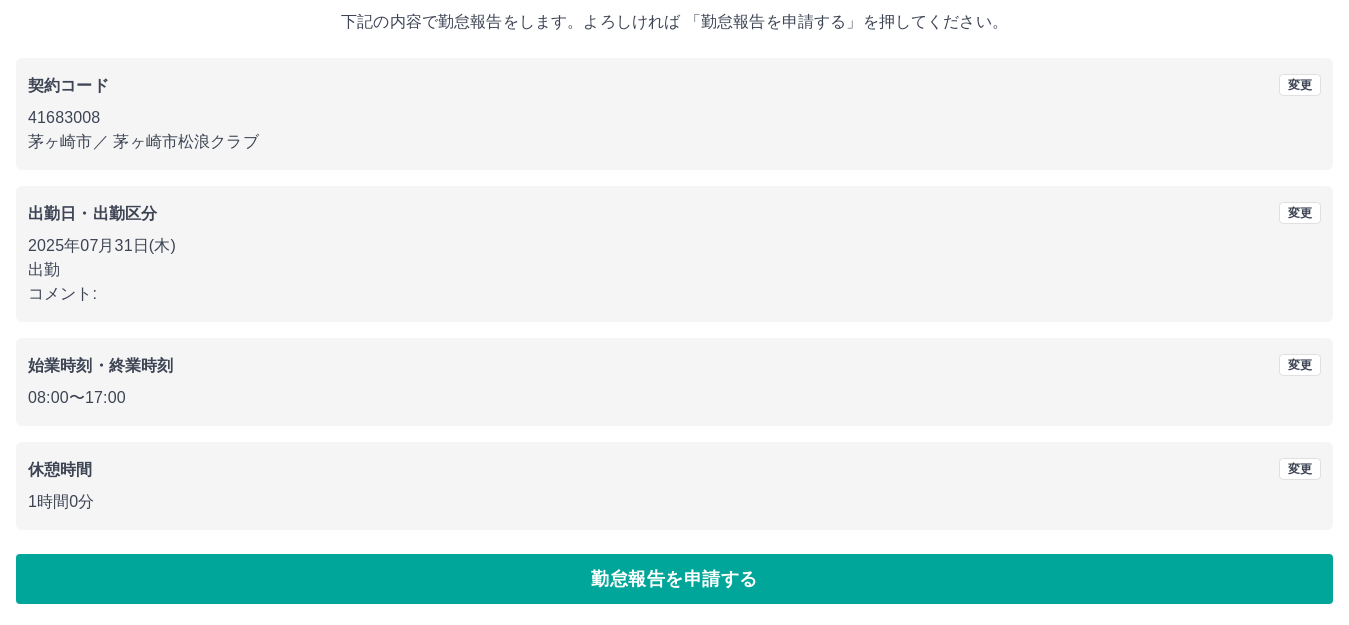 scroll, scrollTop: 124, scrollLeft: 0, axis: vertical 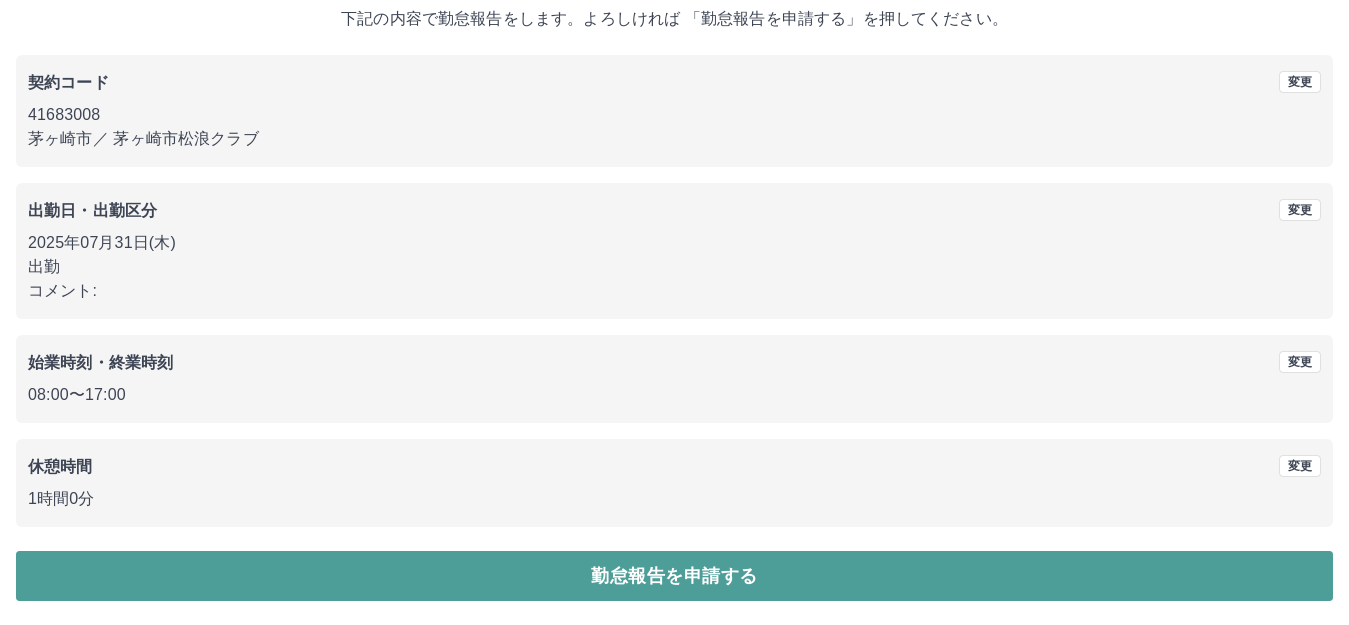 click on "勤怠報告を申請する" at bounding box center [674, 576] 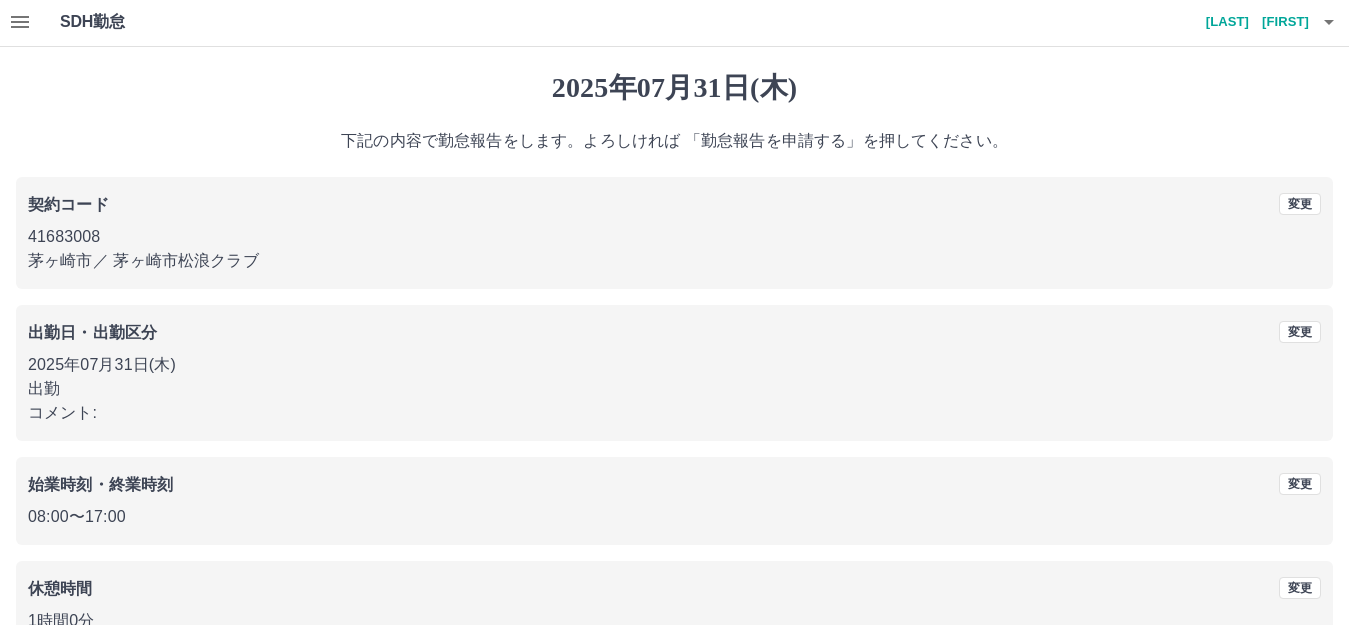 scroll, scrollTop: 0, scrollLeft: 0, axis: both 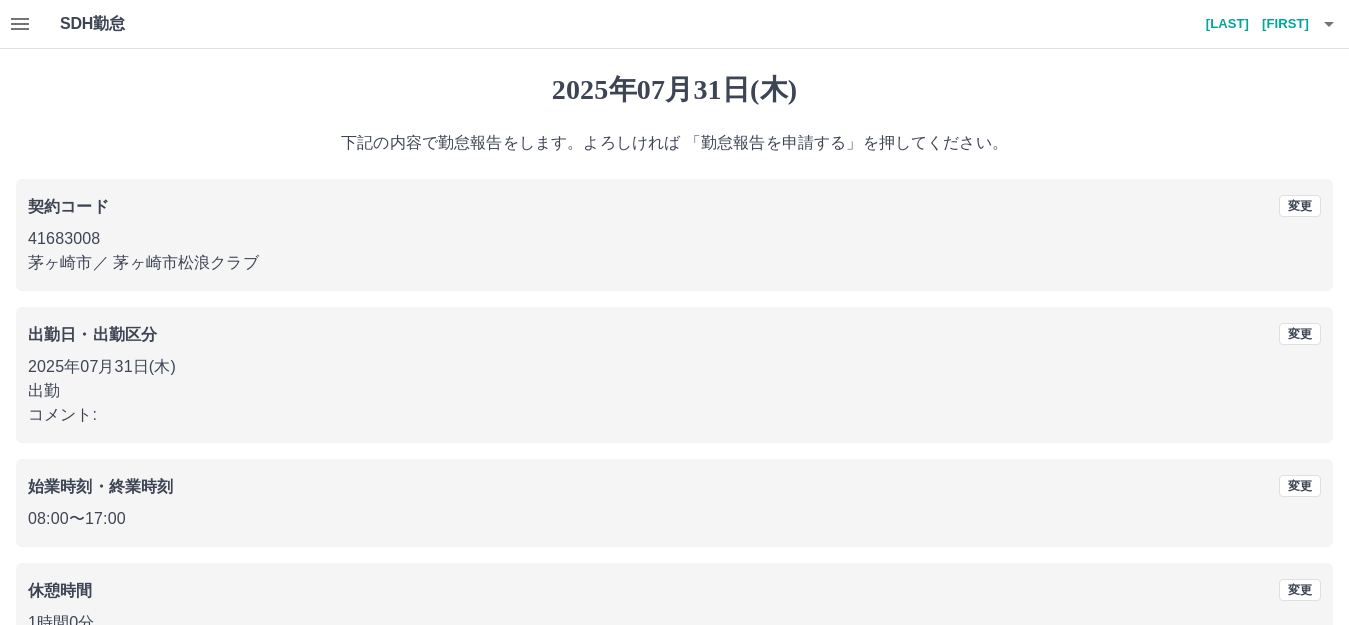 click 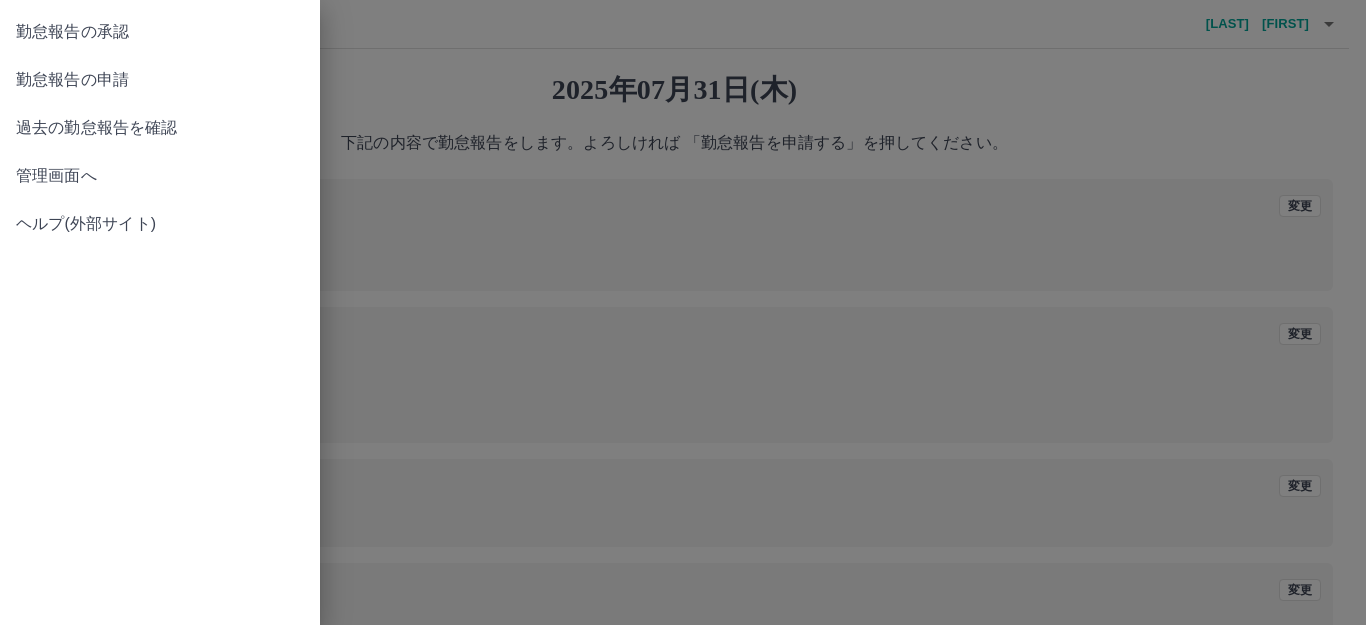 click on "勤怠報告の申請" at bounding box center (160, 80) 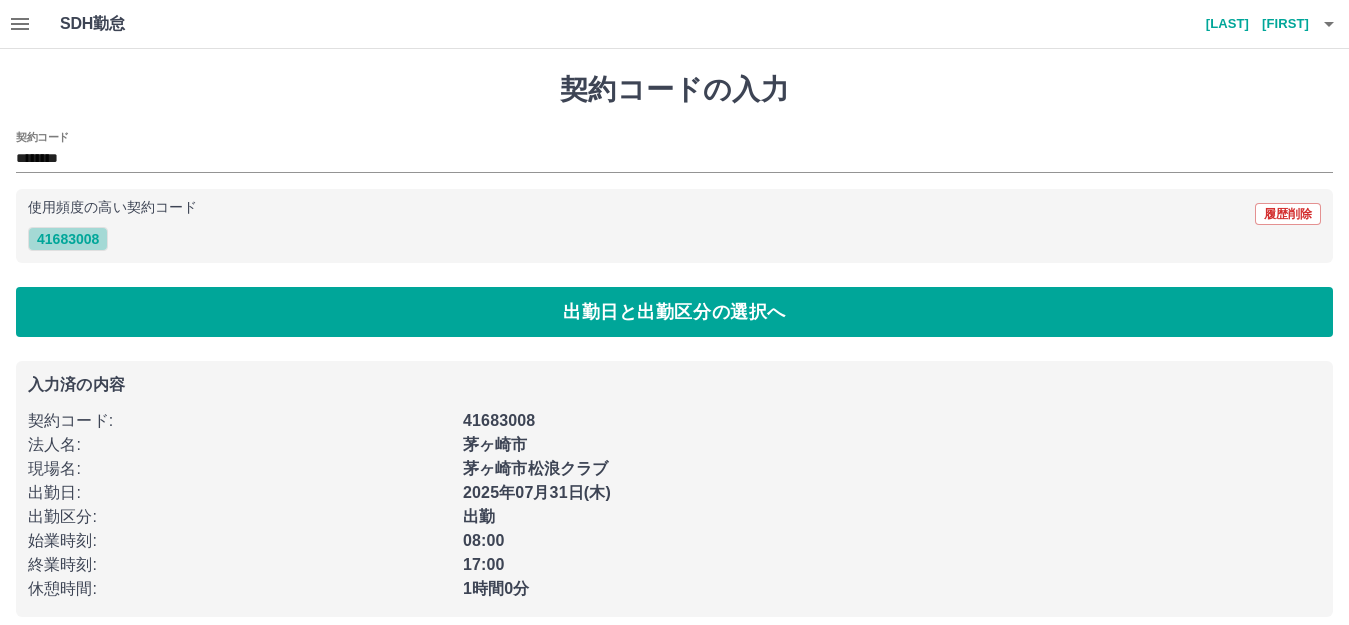 click on "41683008" at bounding box center (68, 239) 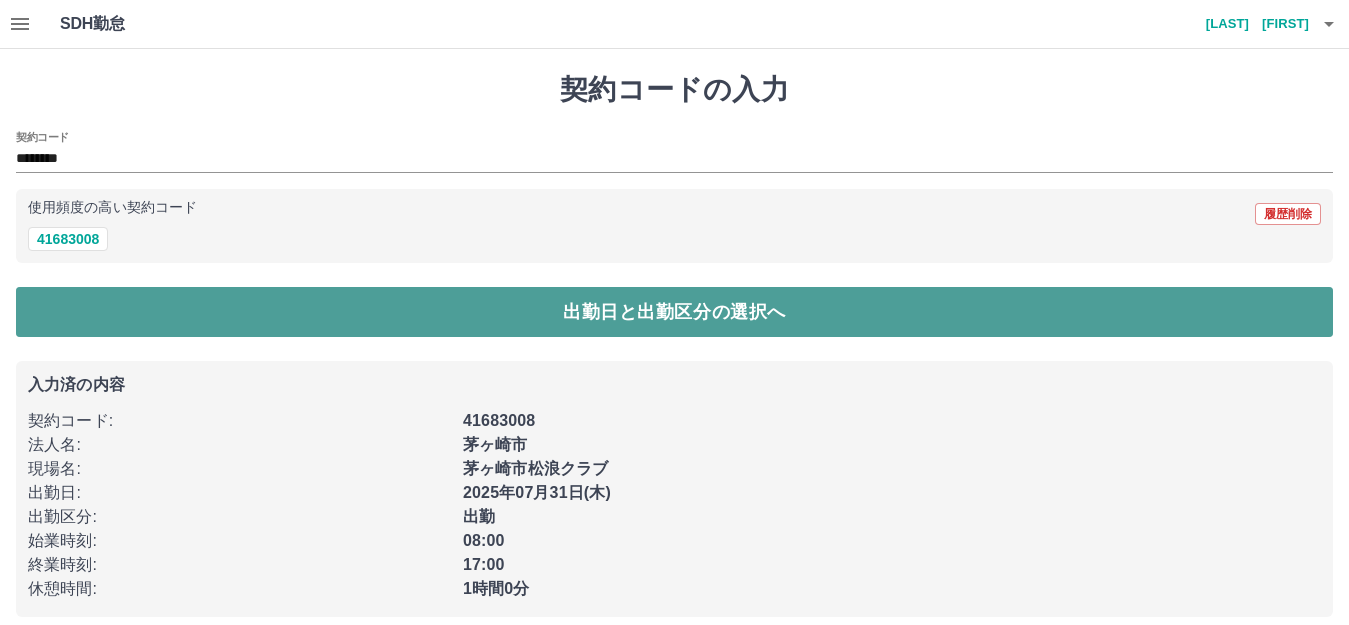 click on "出勤日と出勤区分の選択へ" at bounding box center [674, 312] 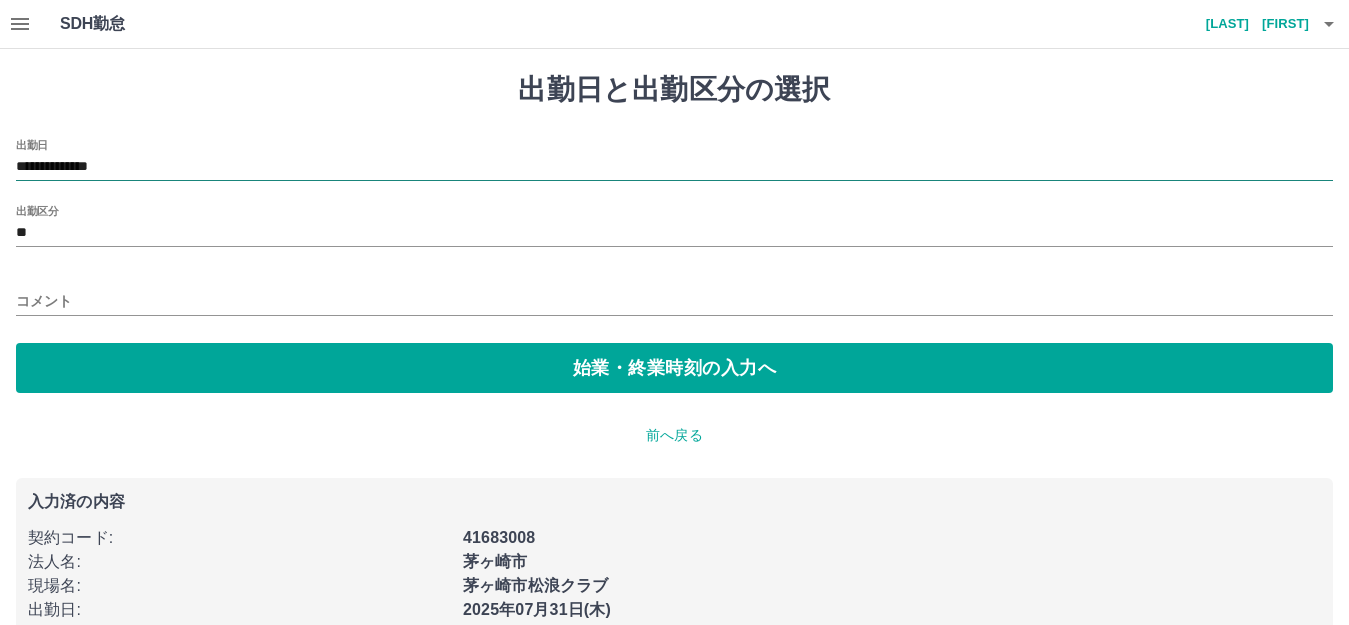 click on "**********" at bounding box center [674, 167] 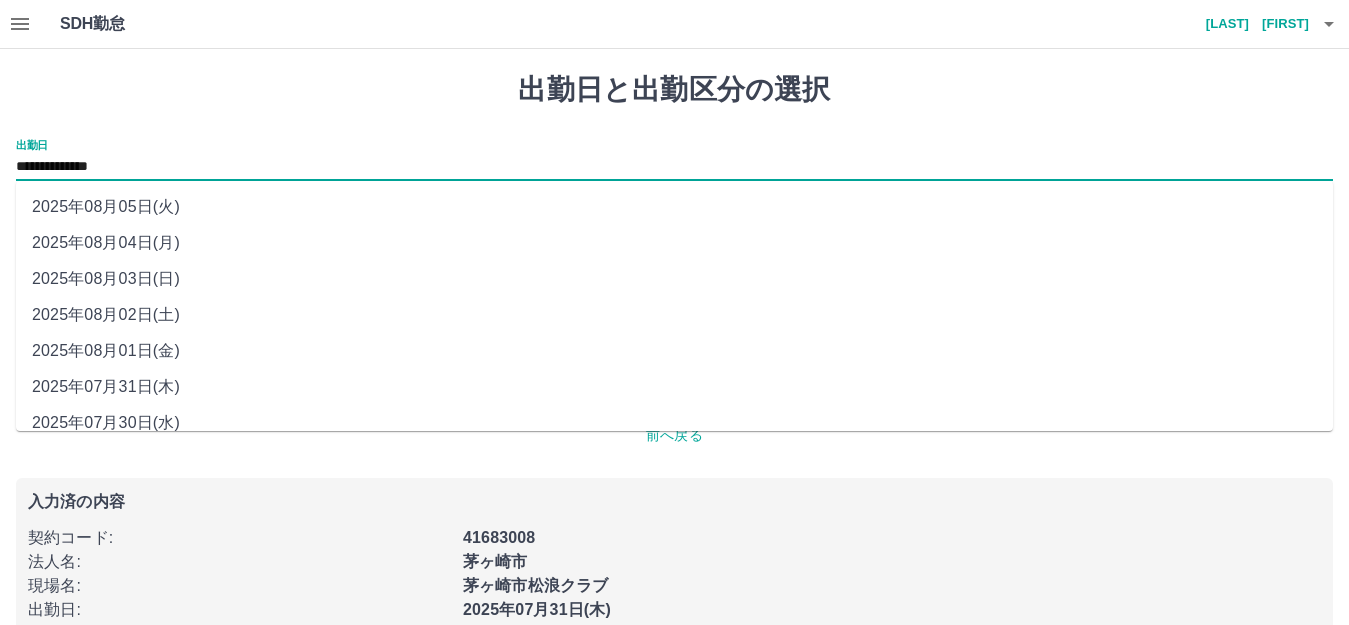 click on "2025年08月03日(日)" at bounding box center (674, 279) 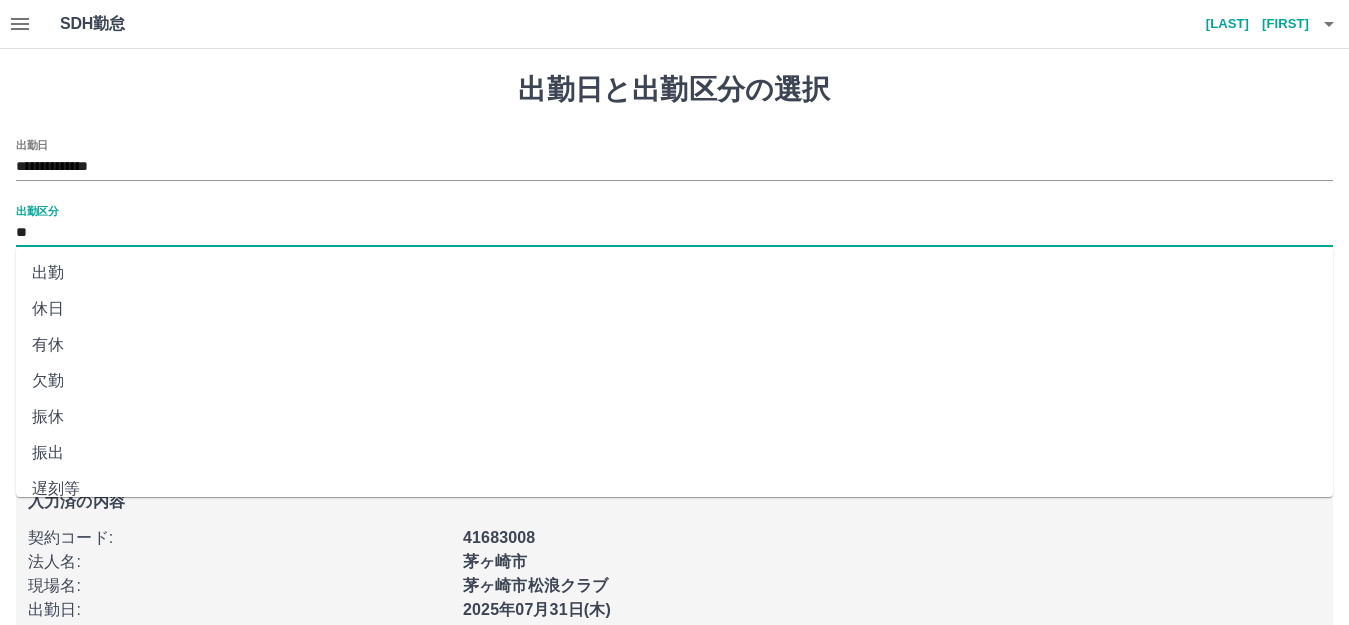click on "**" at bounding box center (674, 233) 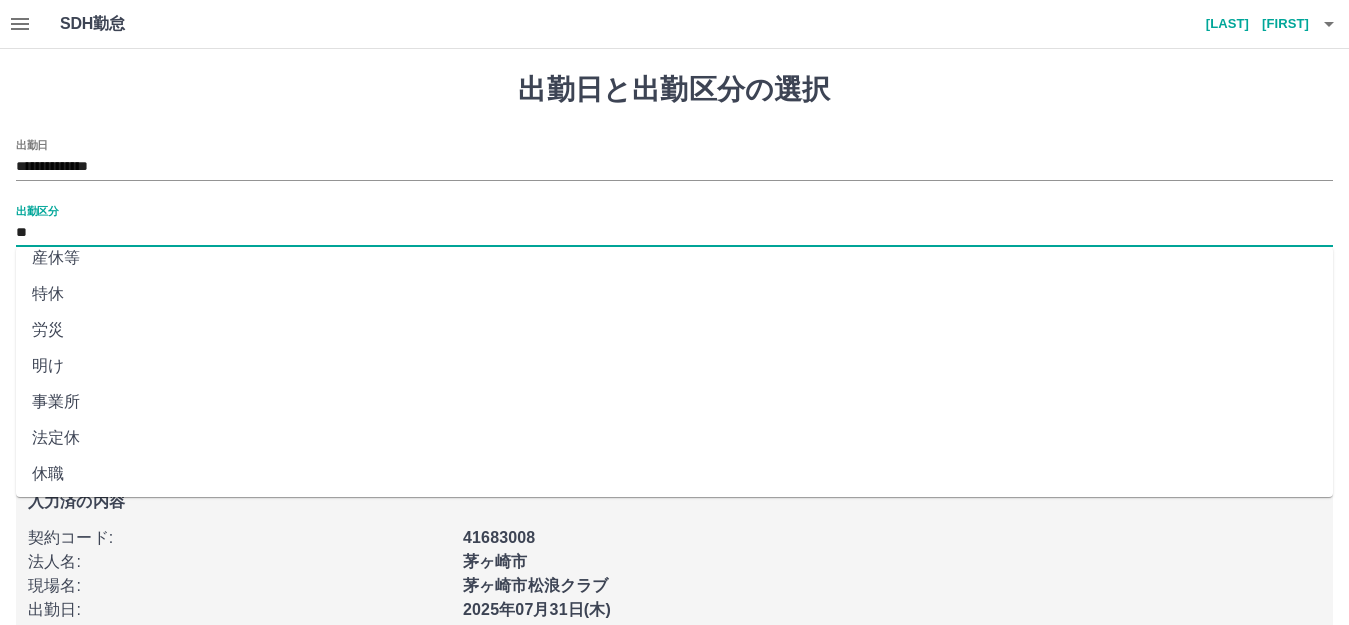 scroll, scrollTop: 414, scrollLeft: 0, axis: vertical 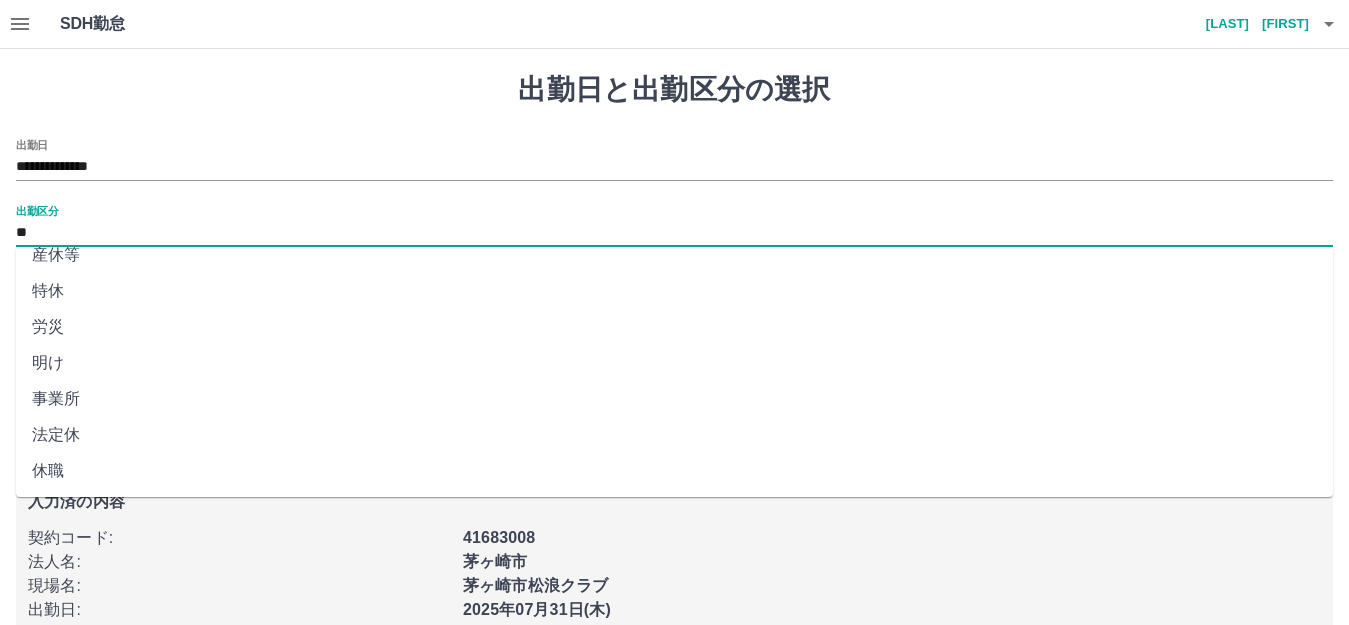 click on "法定休" at bounding box center [674, 435] 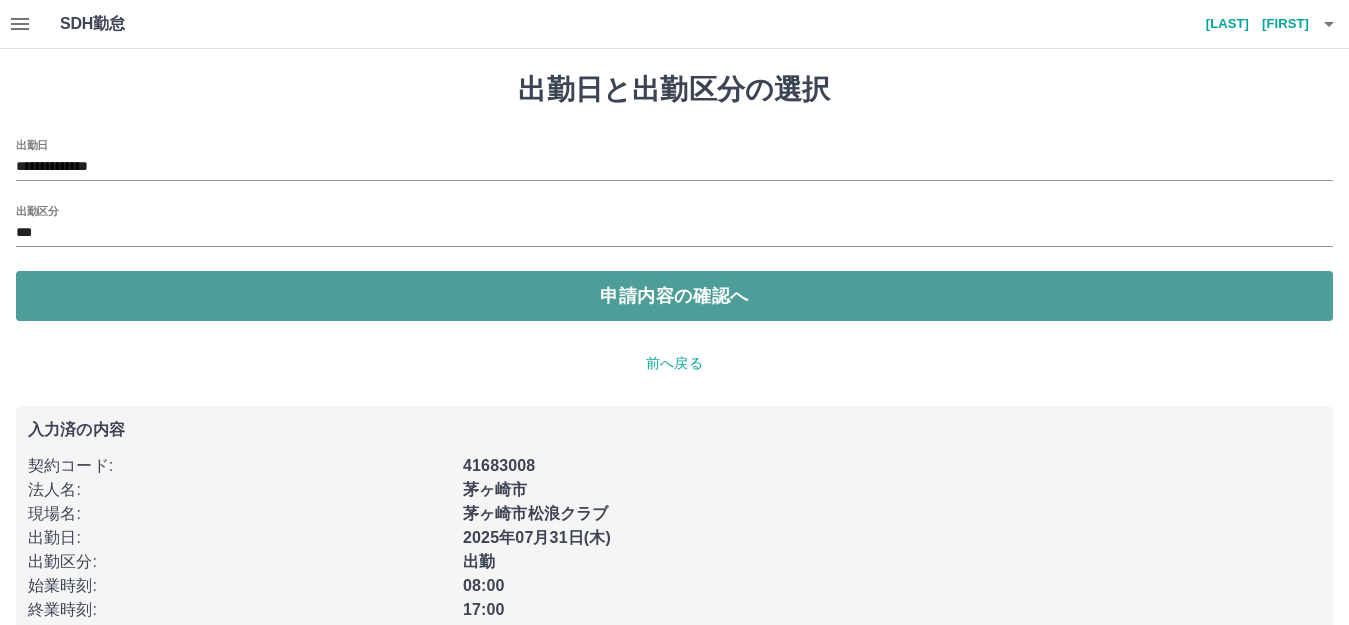 click on "申請内容の確認へ" at bounding box center (674, 296) 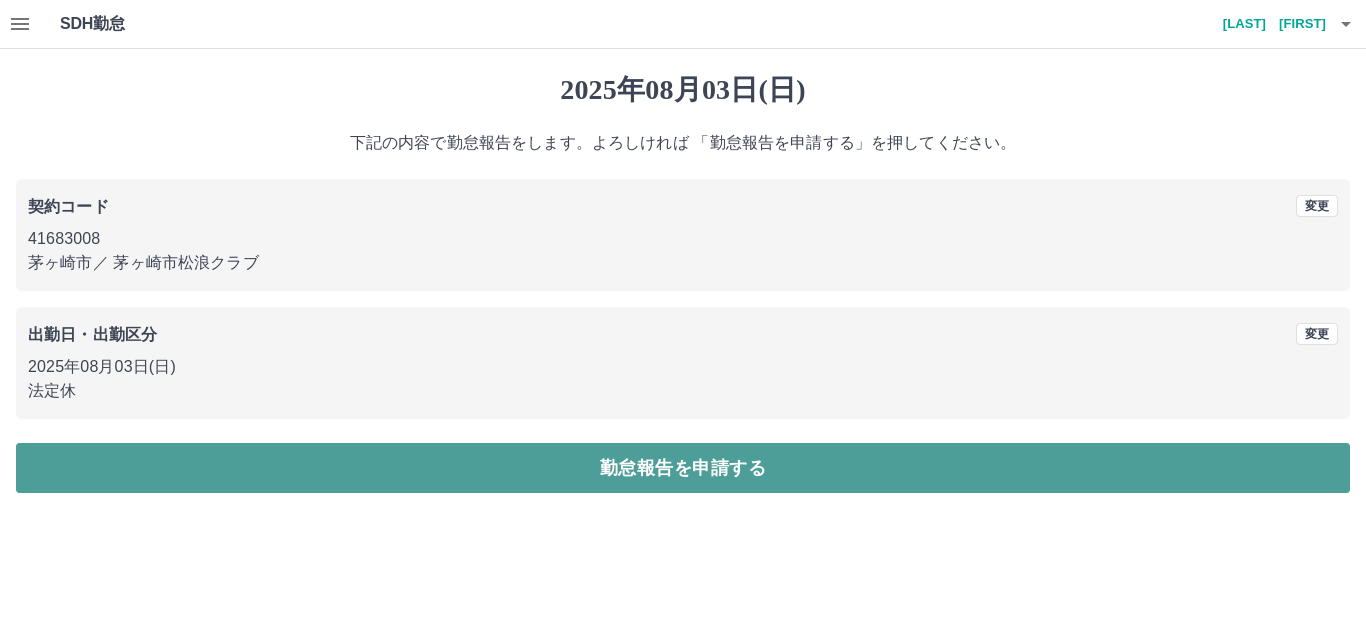 click on "勤怠報告を申請する" at bounding box center [683, 468] 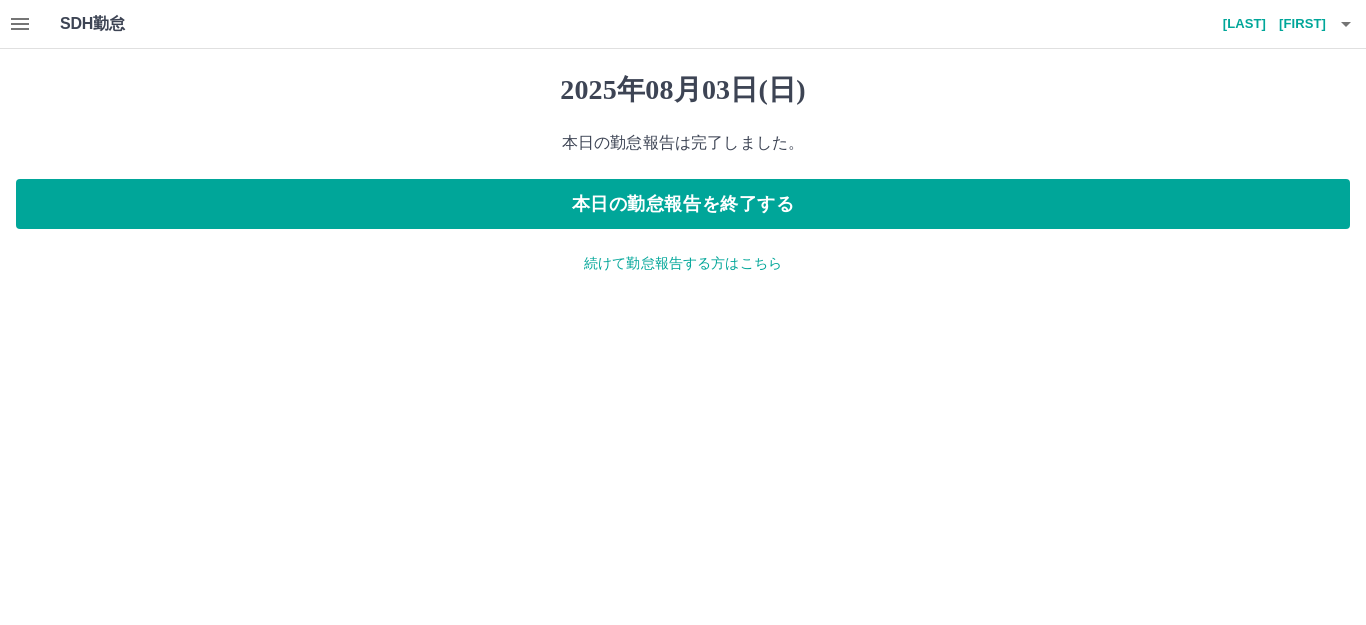 click on "続けて勤怠報告する方はこちら" at bounding box center (683, 263) 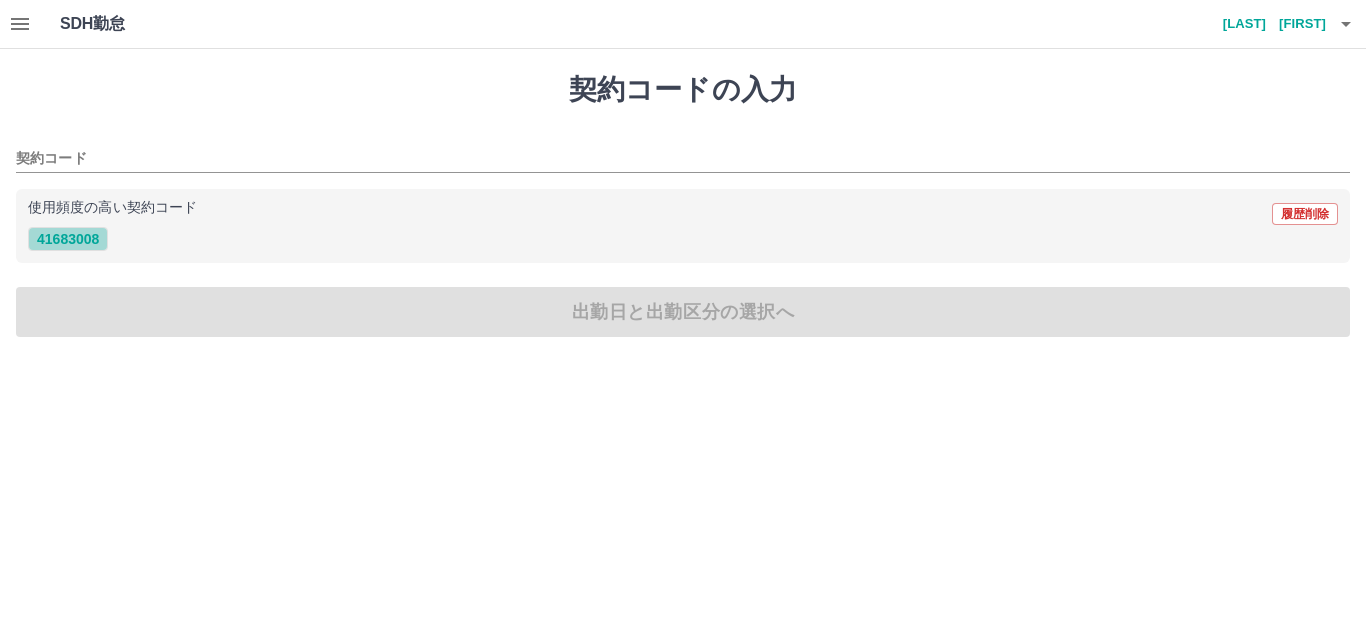 click on "41683008" at bounding box center (68, 239) 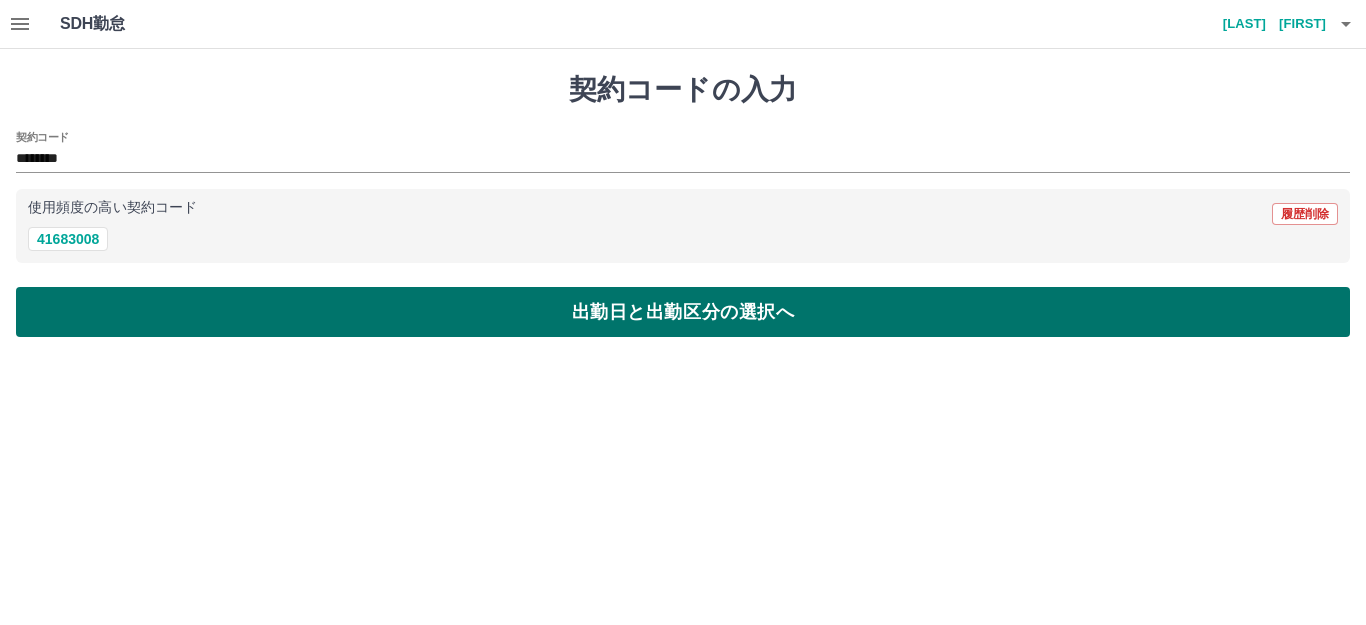 click on "出勤日と出勤区分の選択へ" at bounding box center (683, 312) 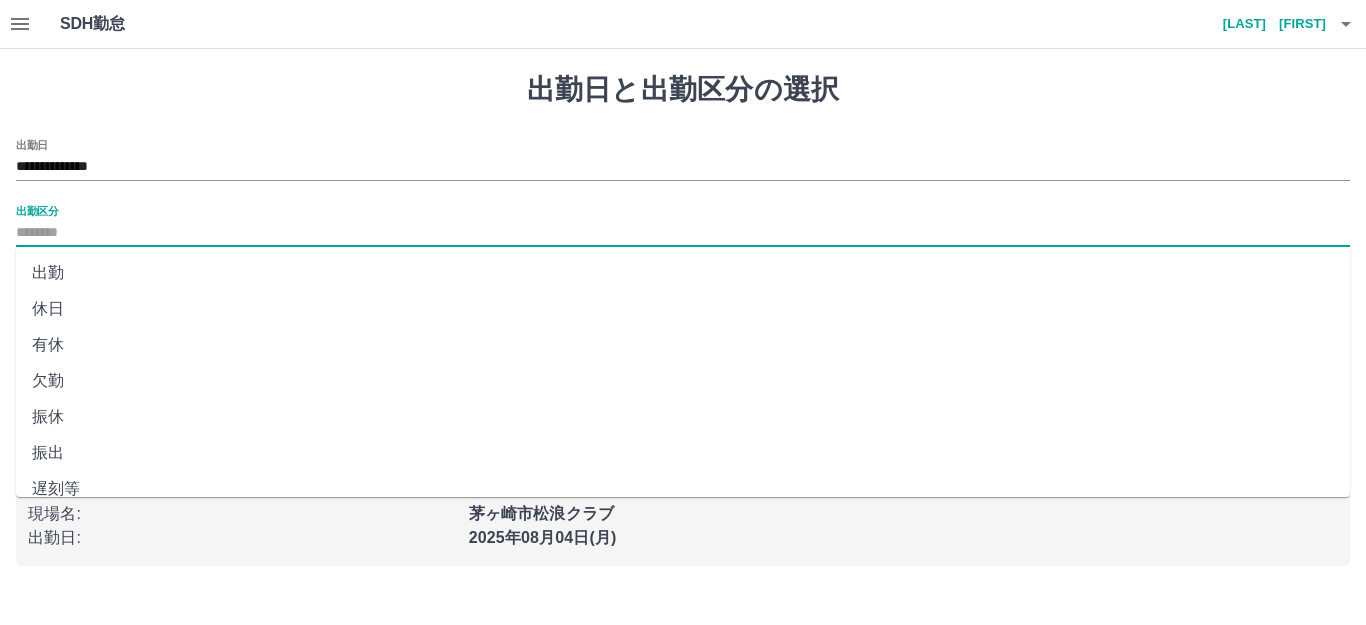 click on "出勤区分" at bounding box center [683, 233] 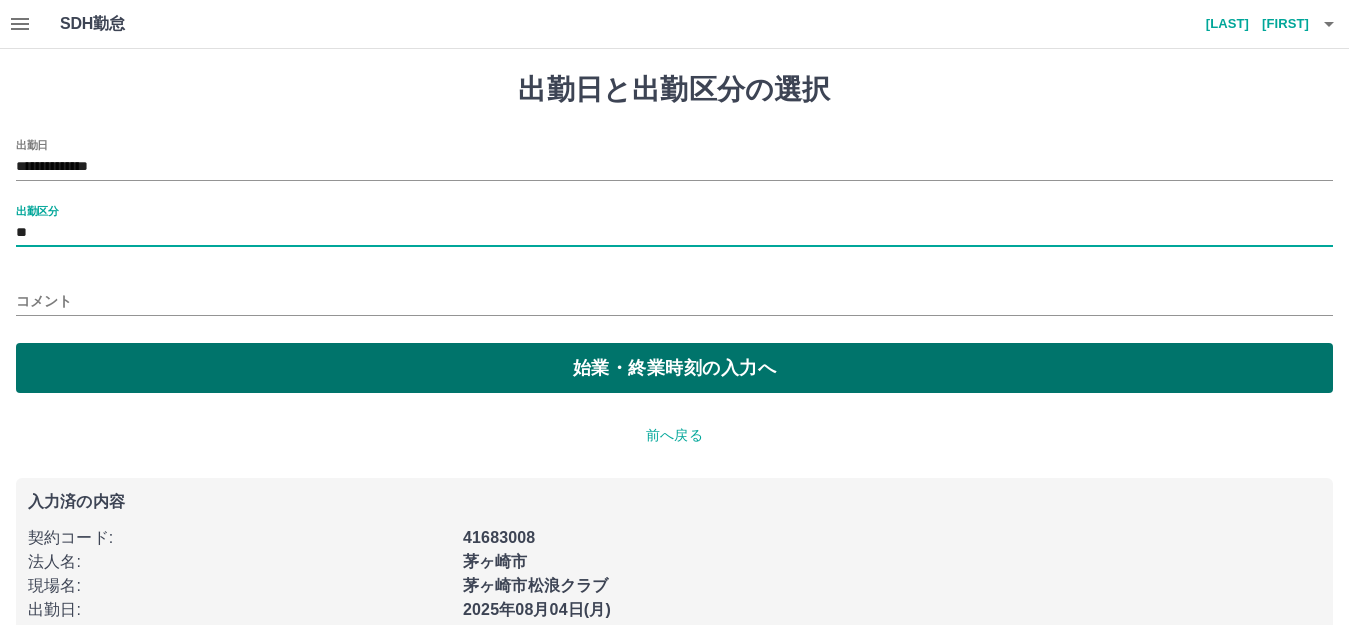 click on "始業・終業時刻の入力へ" at bounding box center (674, 368) 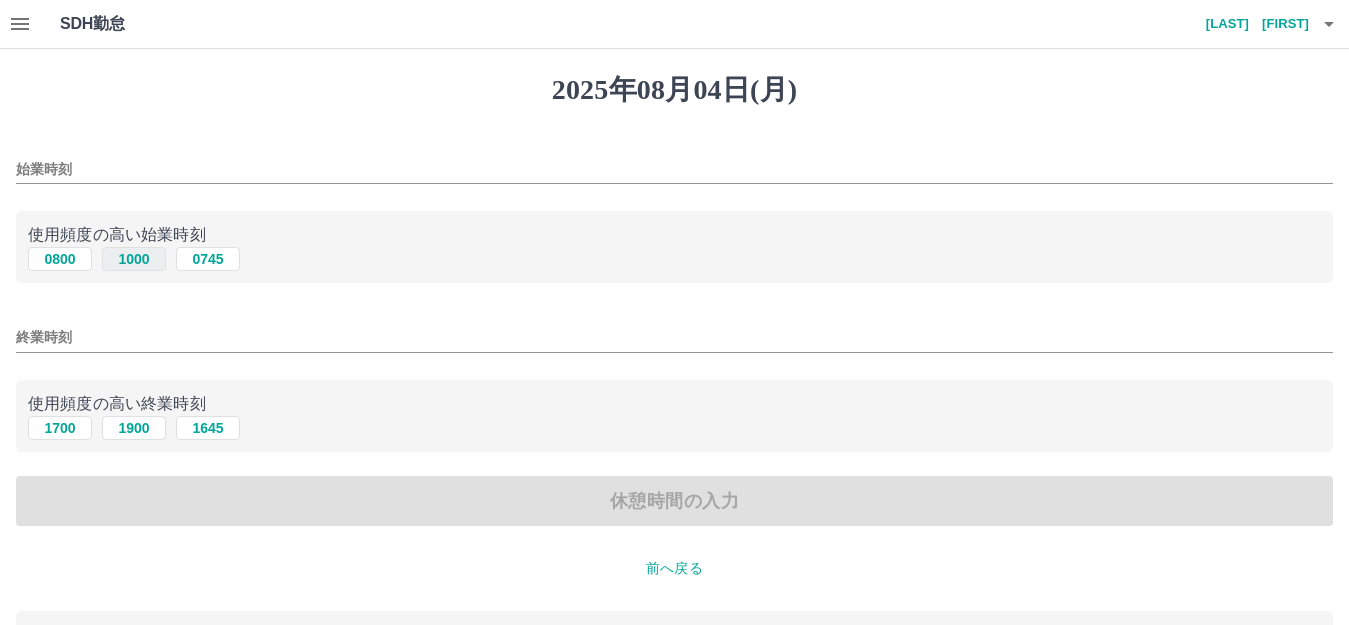 click on "1000" at bounding box center [134, 259] 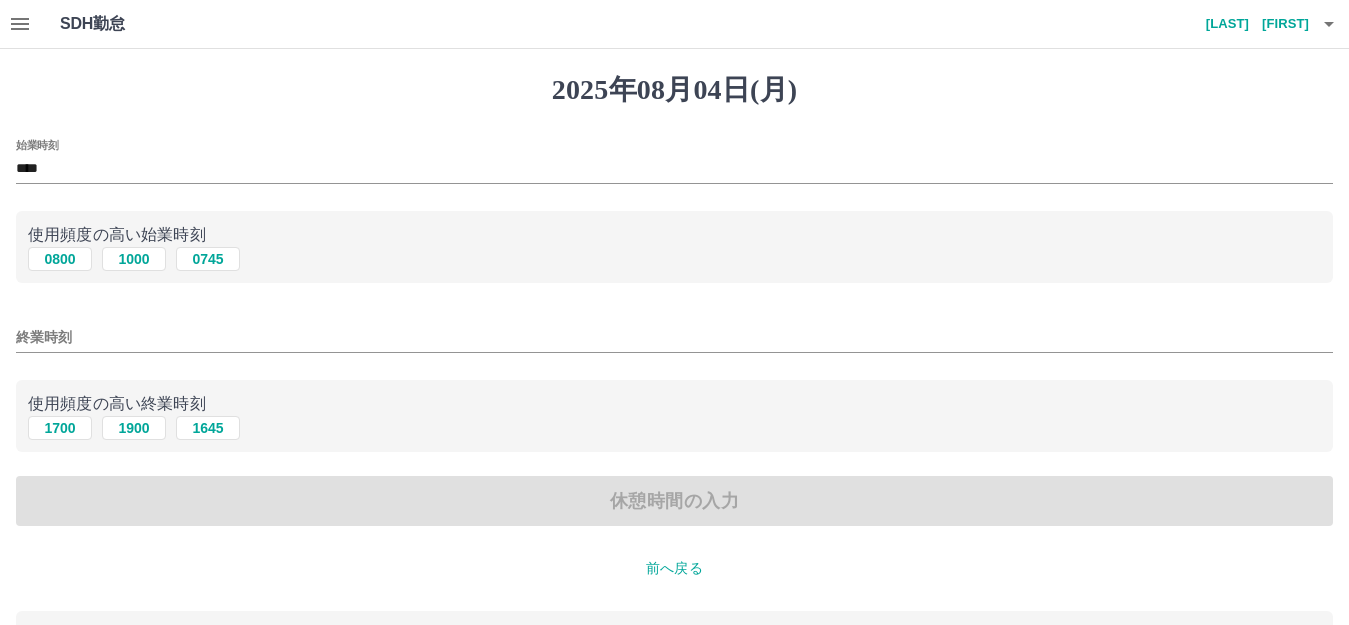click on "終業時刻" at bounding box center [674, 331] 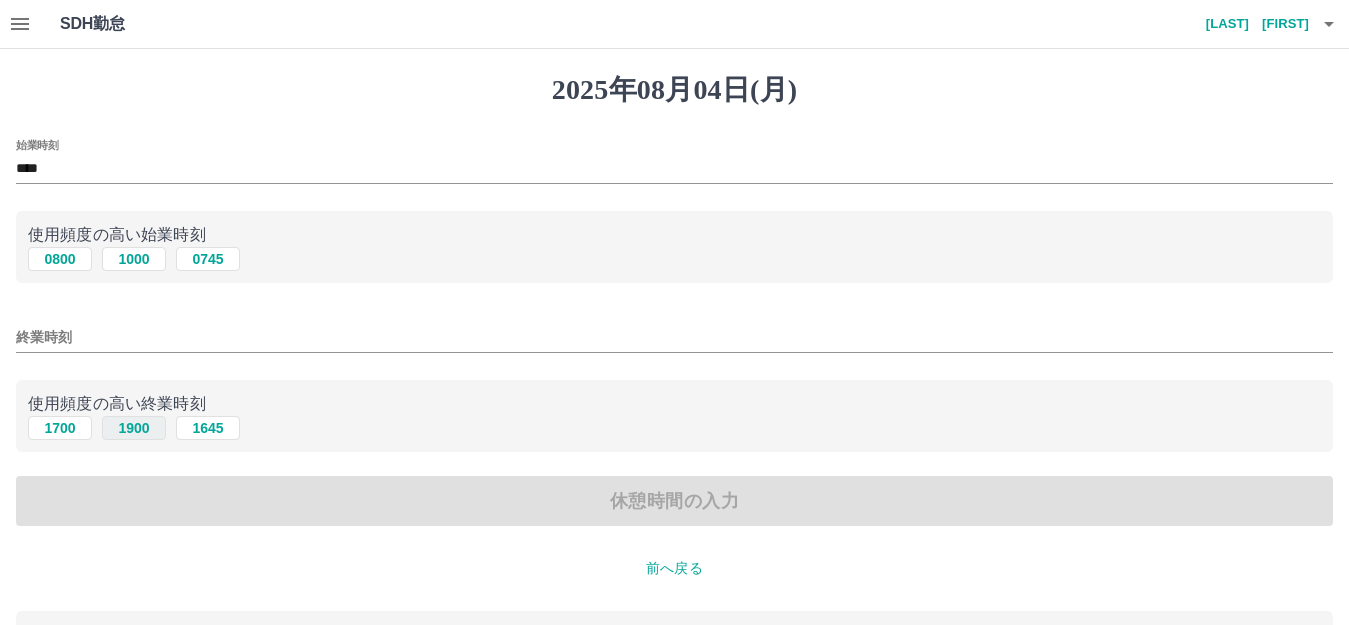click on "1900" at bounding box center (134, 428) 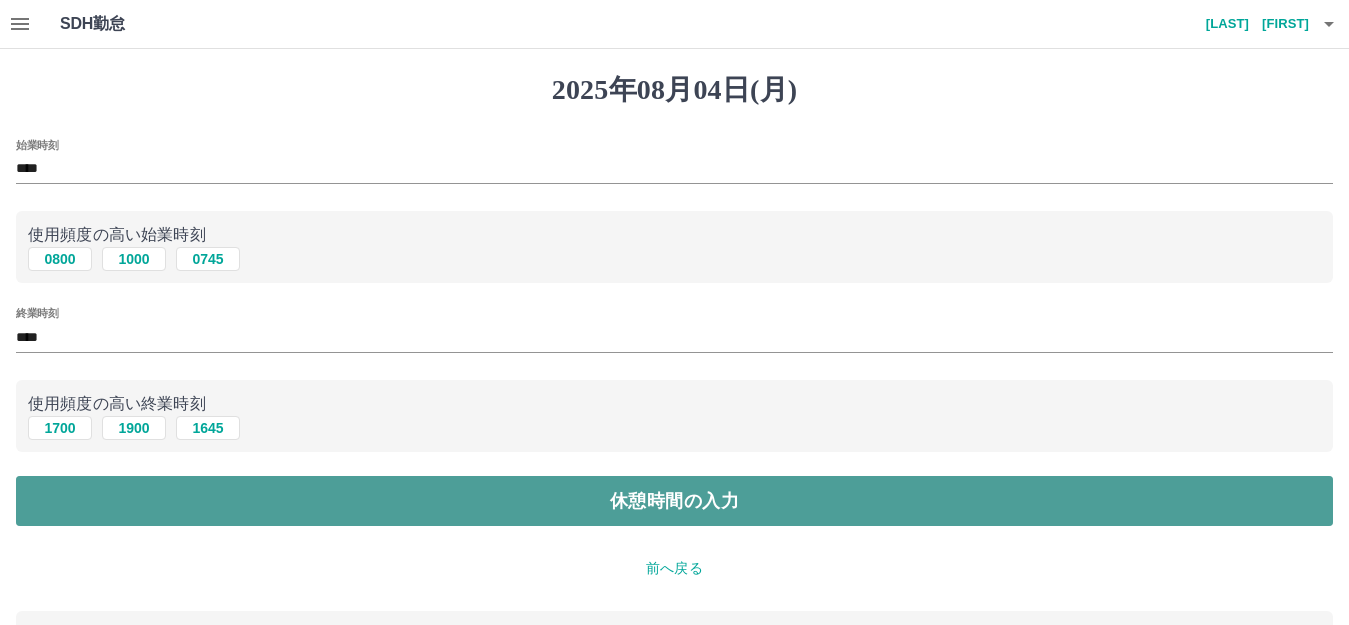 click on "休憩時間の入力" at bounding box center [674, 501] 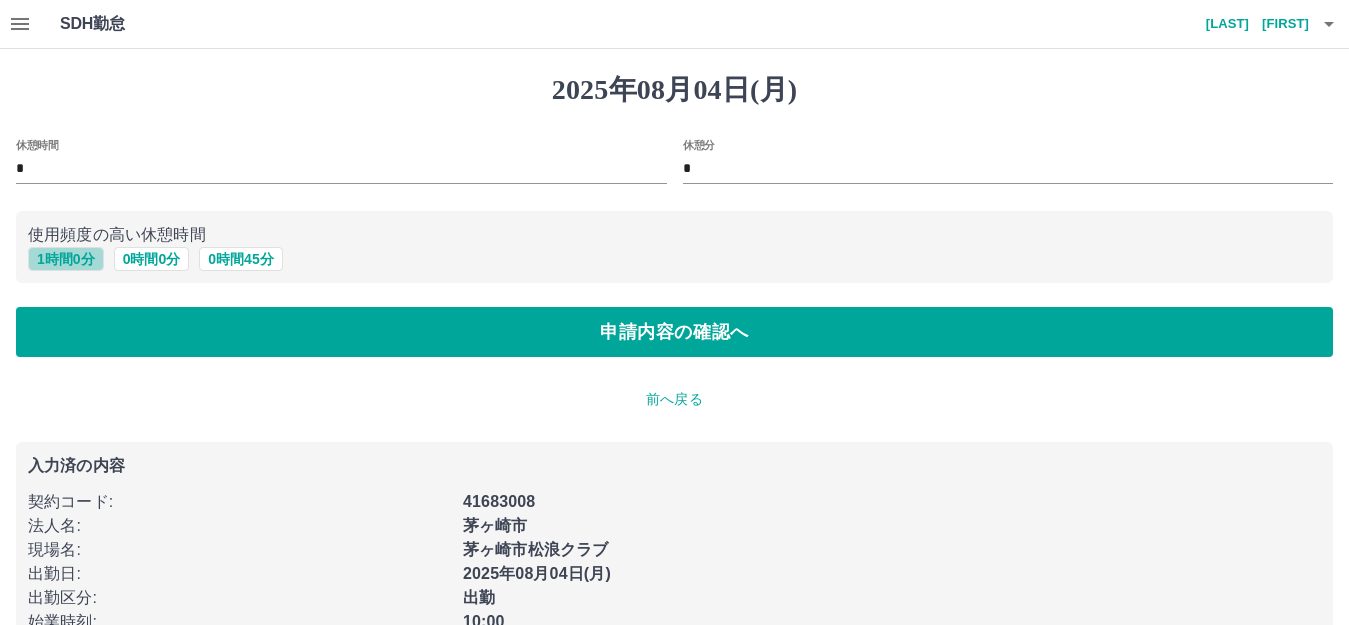 click on "1 時間 0 分" at bounding box center [66, 259] 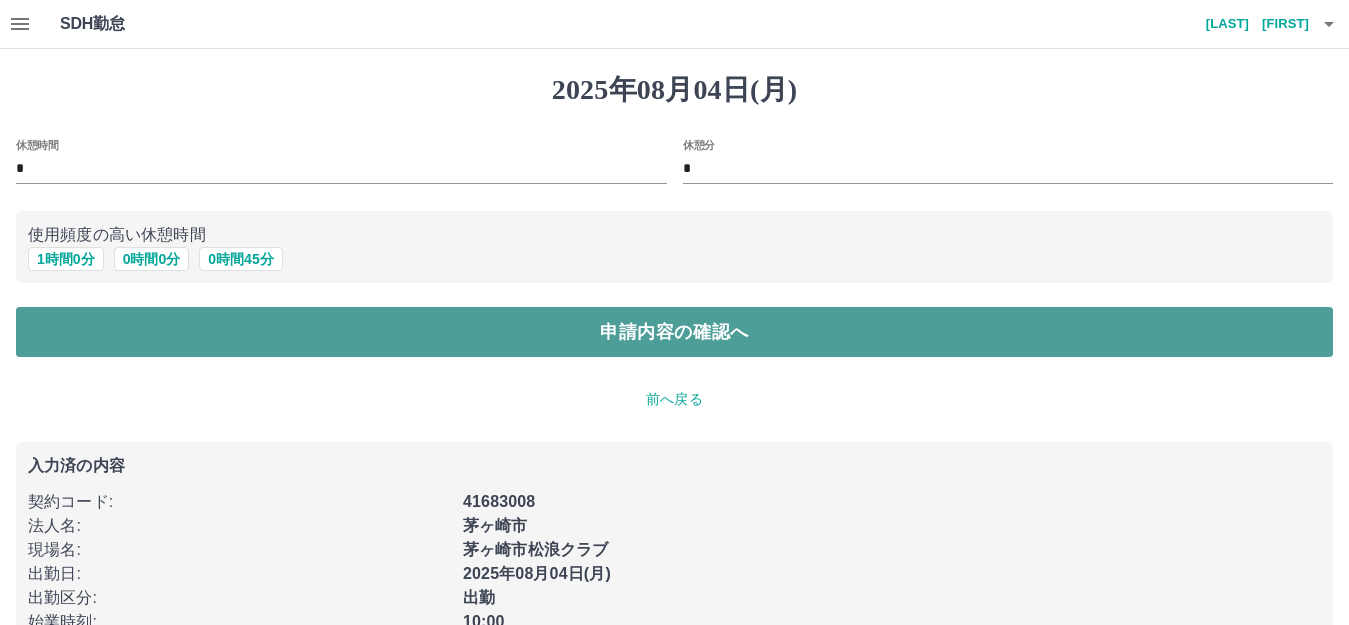 click on "申請内容の確認へ" at bounding box center [674, 332] 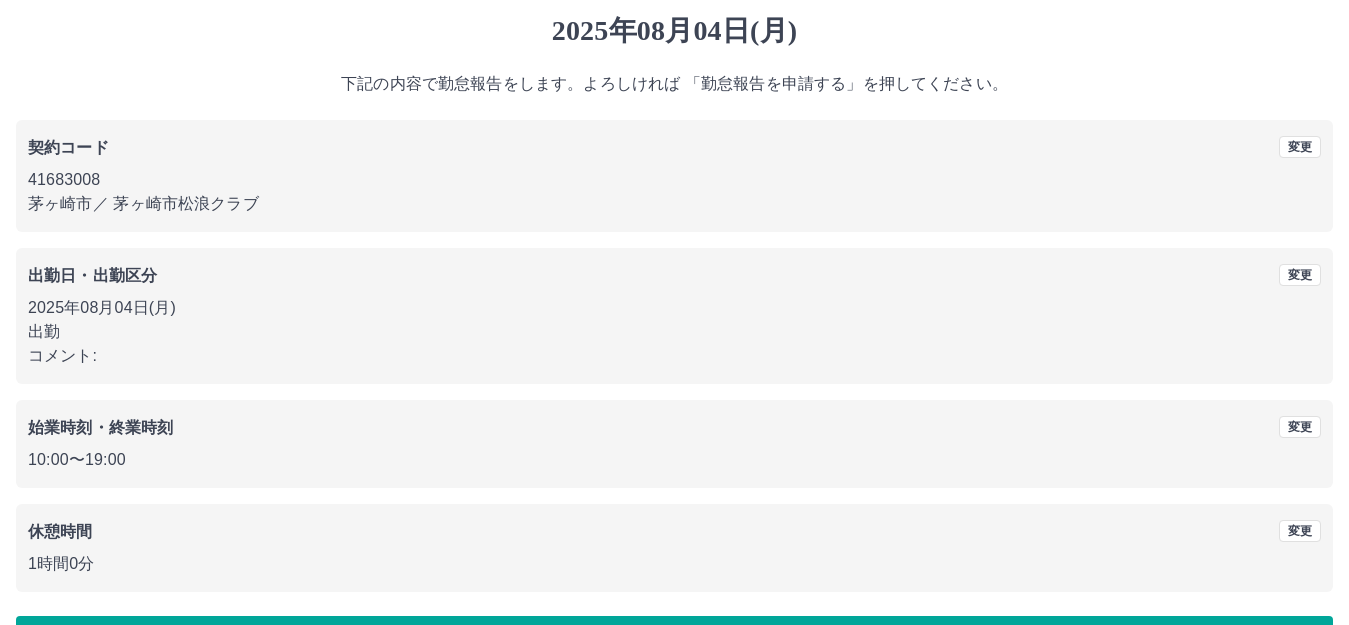 scroll, scrollTop: 124, scrollLeft: 0, axis: vertical 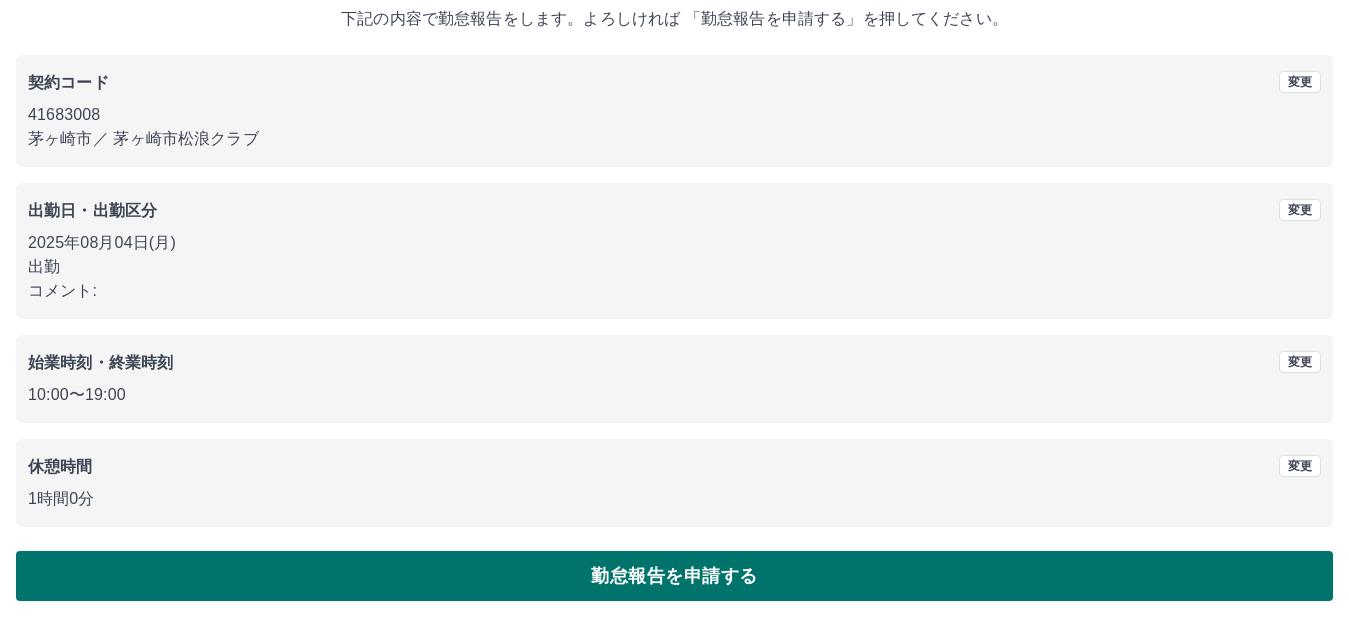 click on "勤怠報告を申請する" at bounding box center (674, 576) 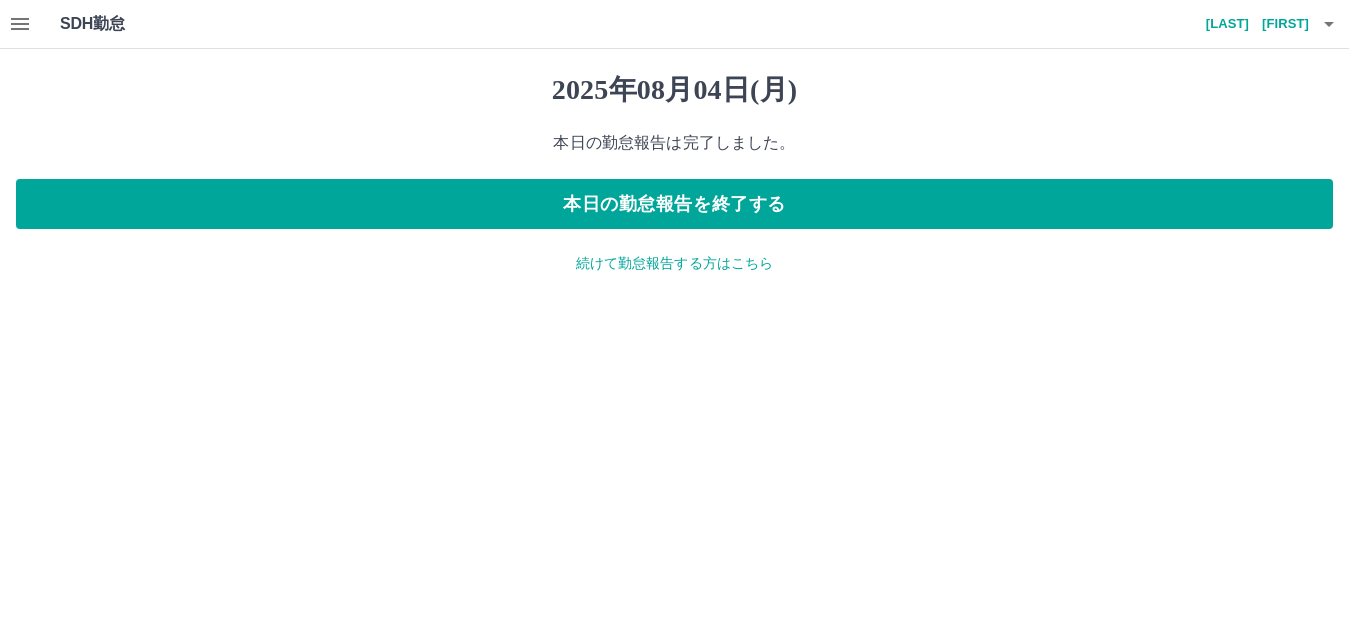 scroll, scrollTop: 0, scrollLeft: 0, axis: both 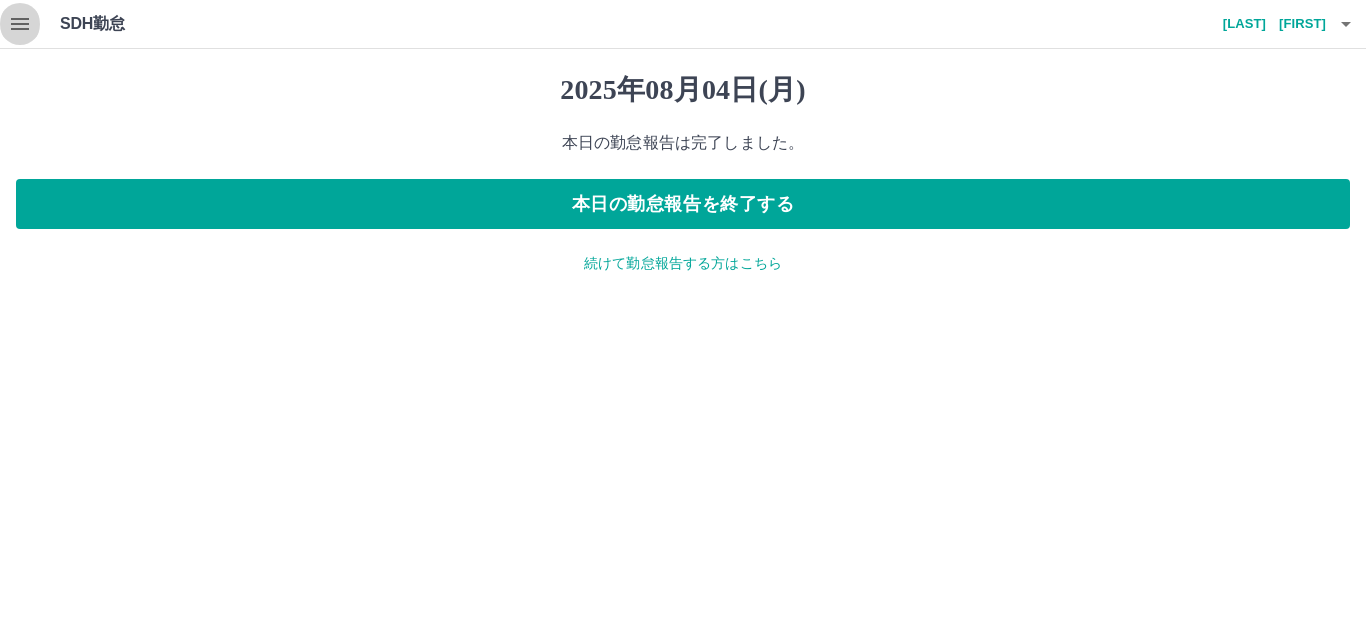 click 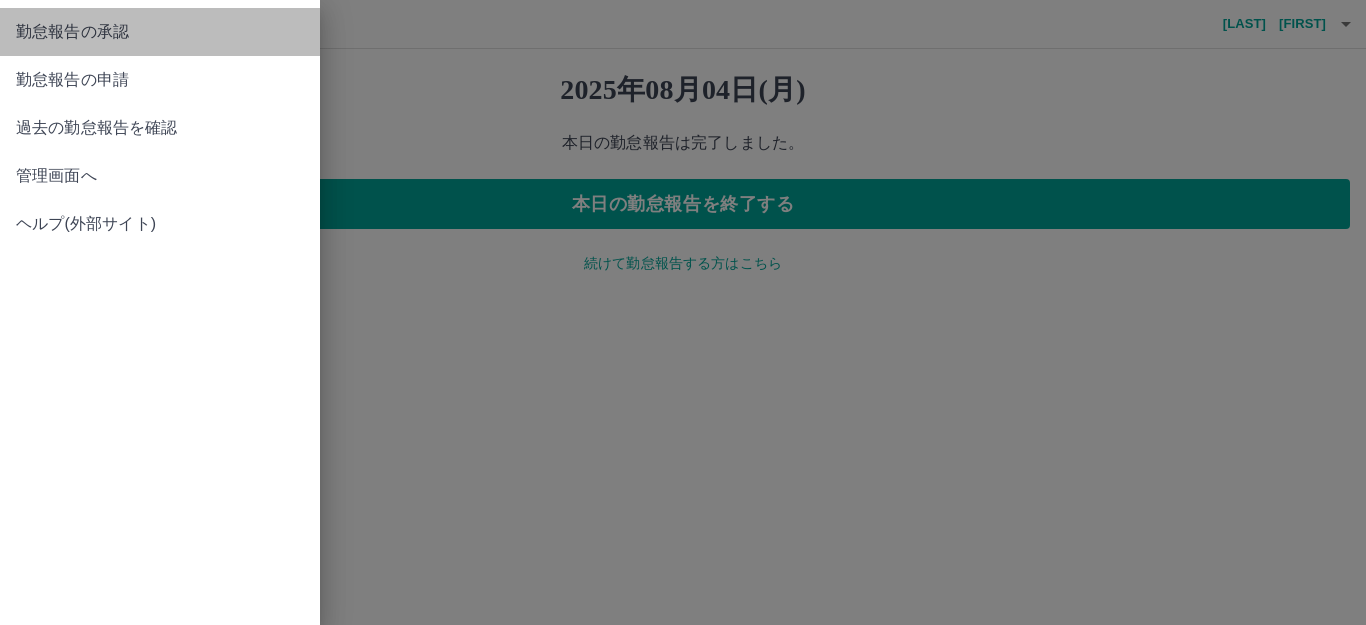 click on "勤怠報告の承認" at bounding box center (160, 32) 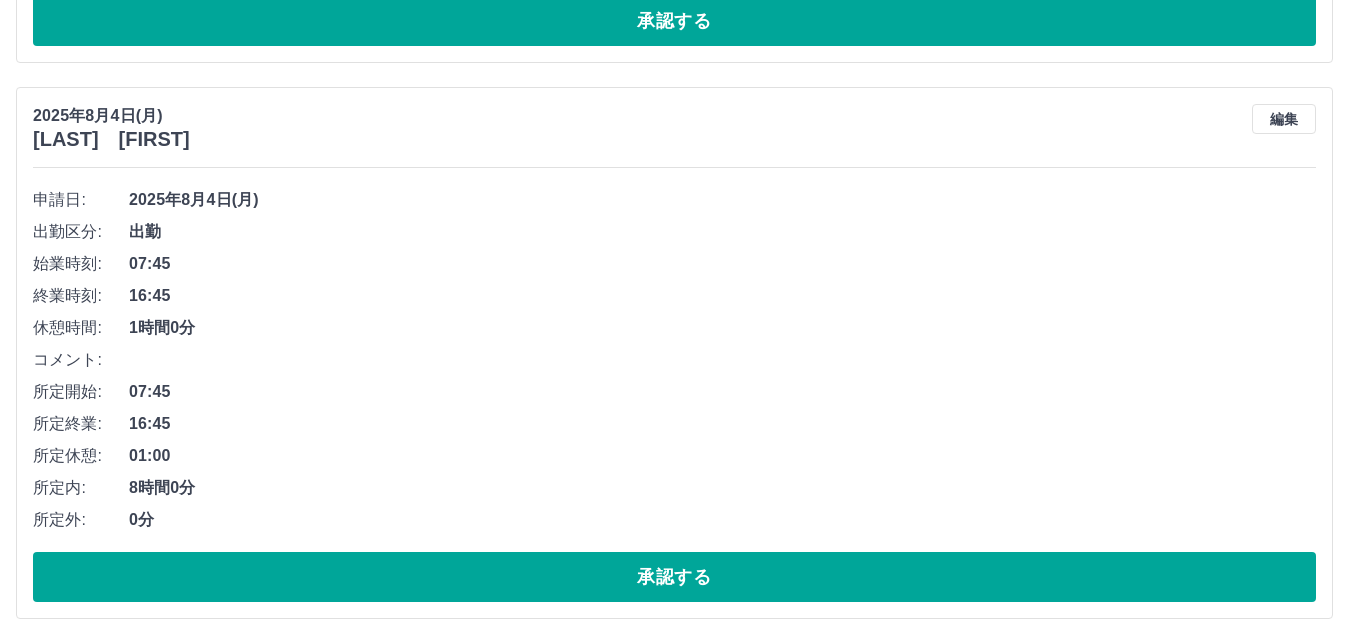 scroll, scrollTop: 800, scrollLeft: 0, axis: vertical 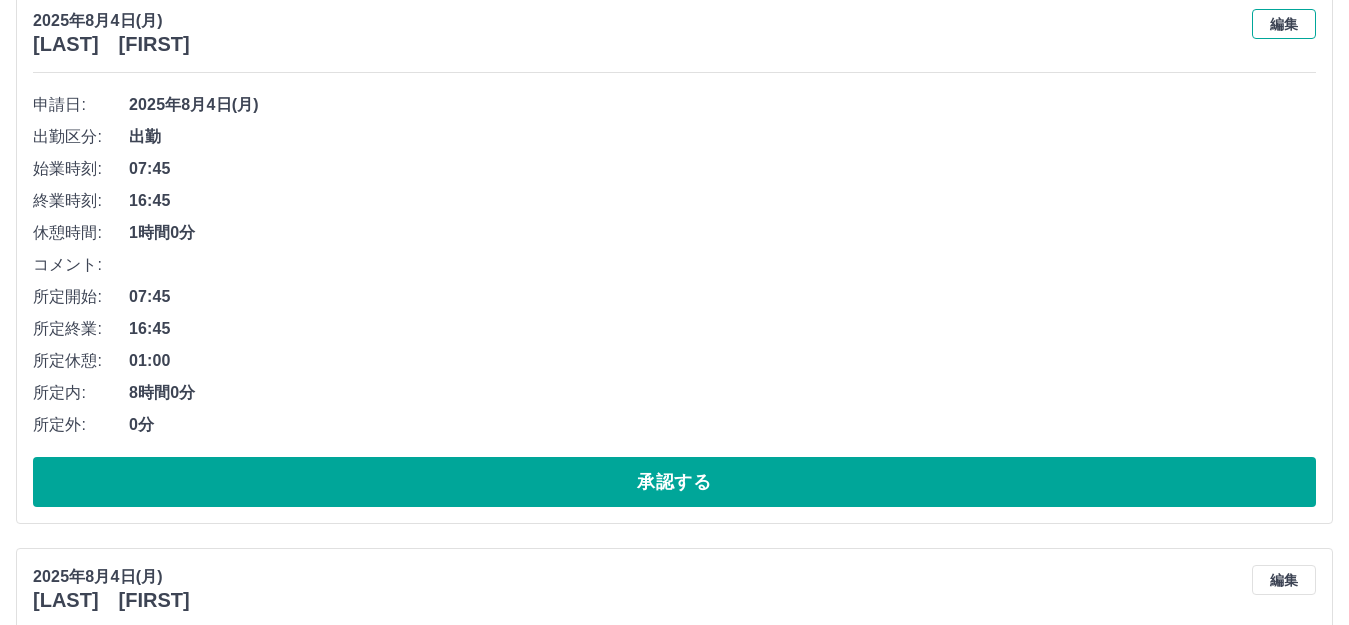 click on "編集" at bounding box center (1284, 24) 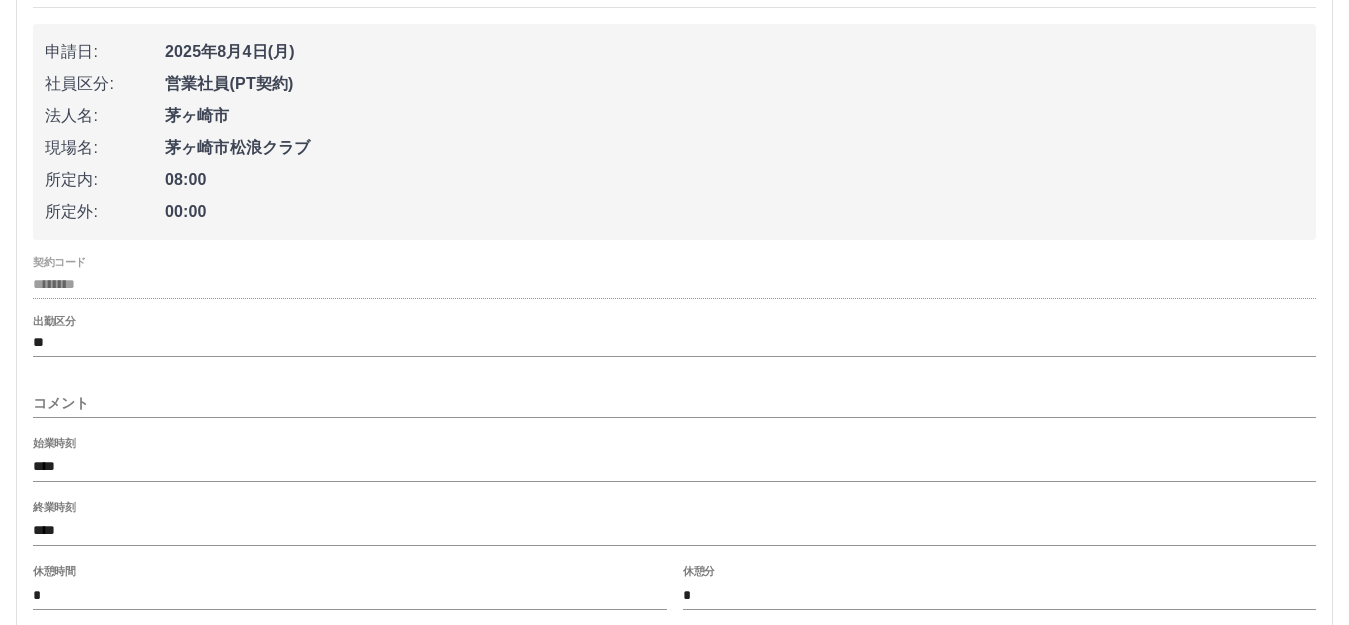 scroll, scrollTop: 900, scrollLeft: 0, axis: vertical 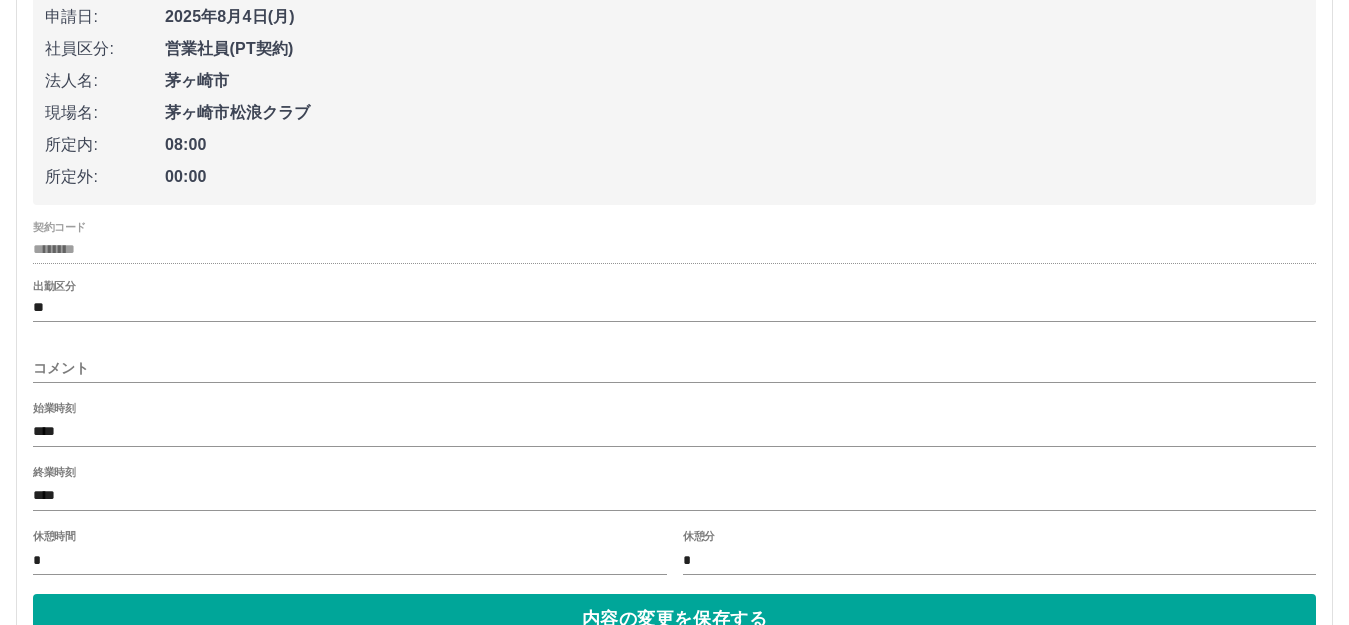 click on "コメント" at bounding box center (674, 368) 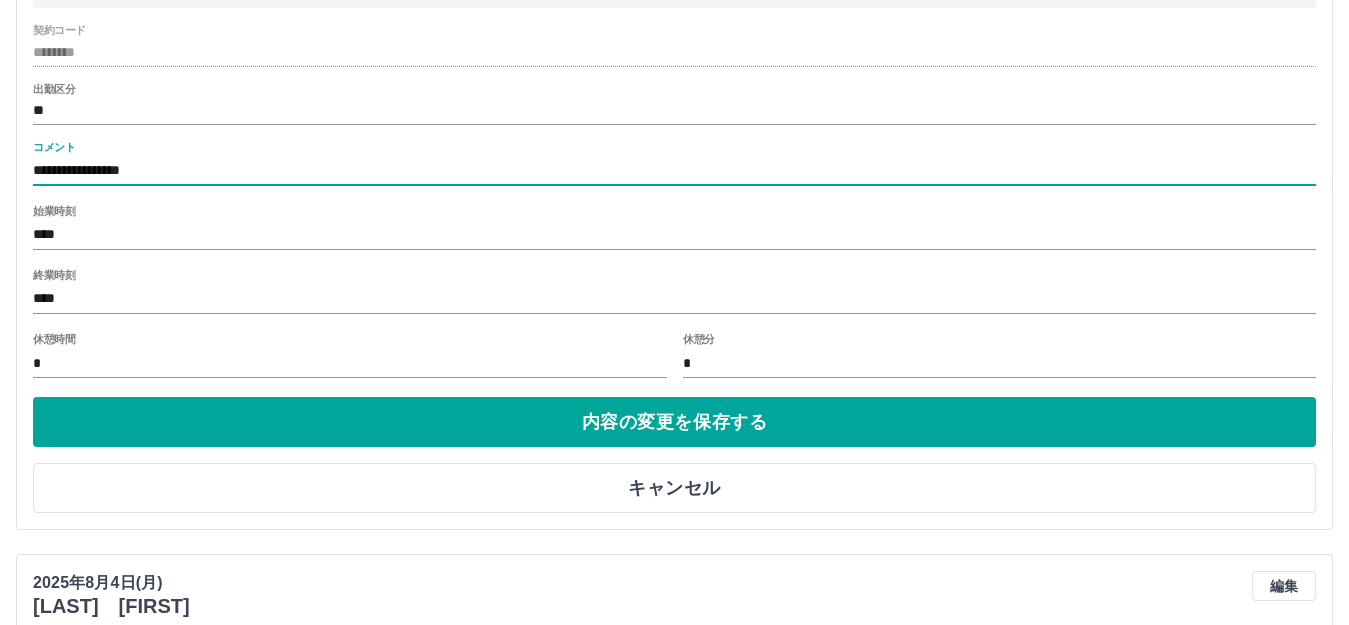 scroll, scrollTop: 1100, scrollLeft: 0, axis: vertical 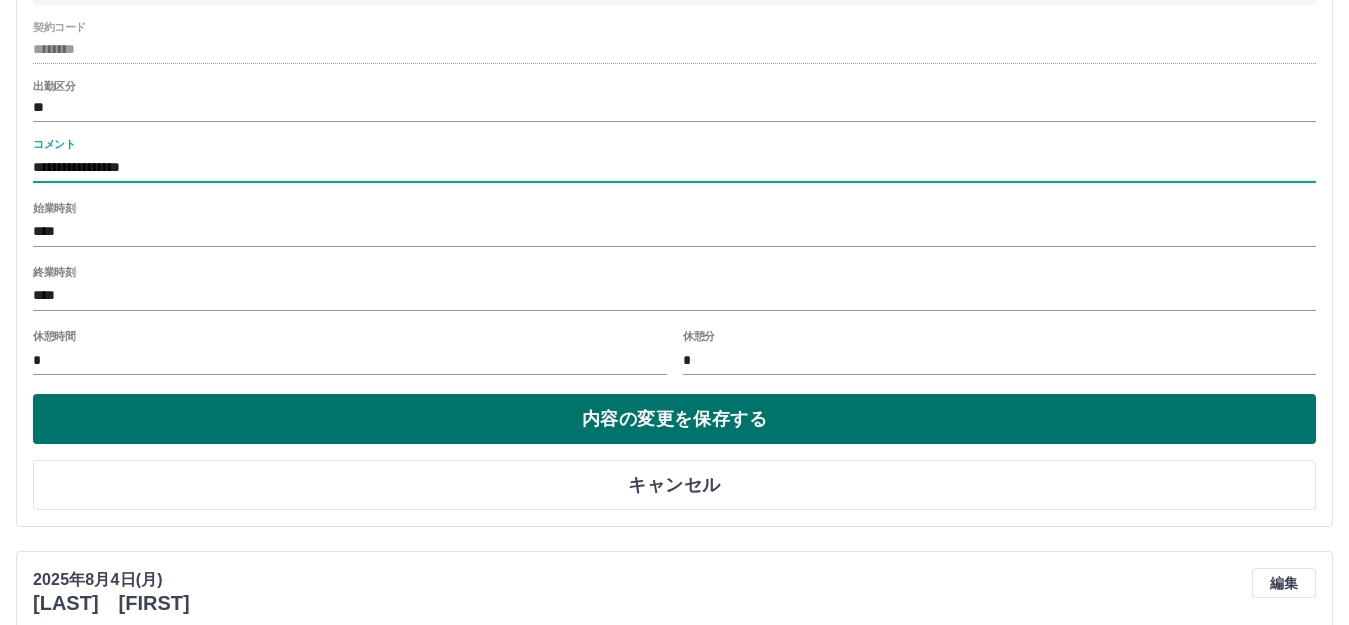 type on "**********" 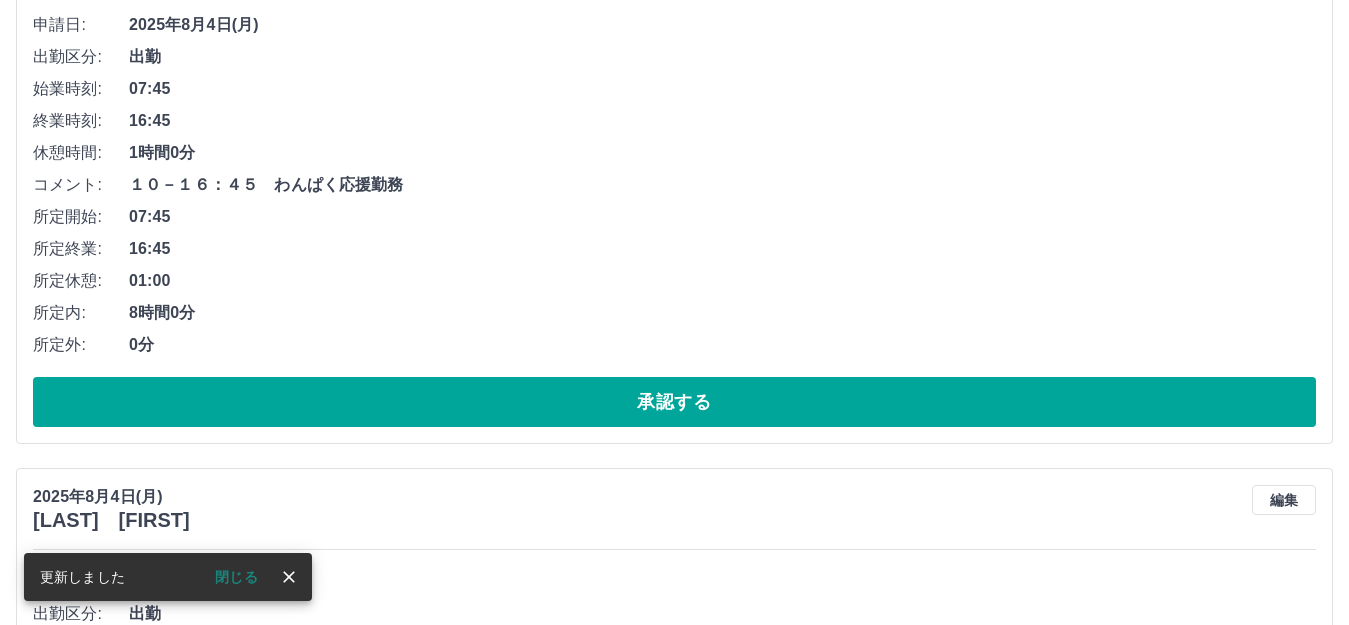 scroll, scrollTop: 900, scrollLeft: 0, axis: vertical 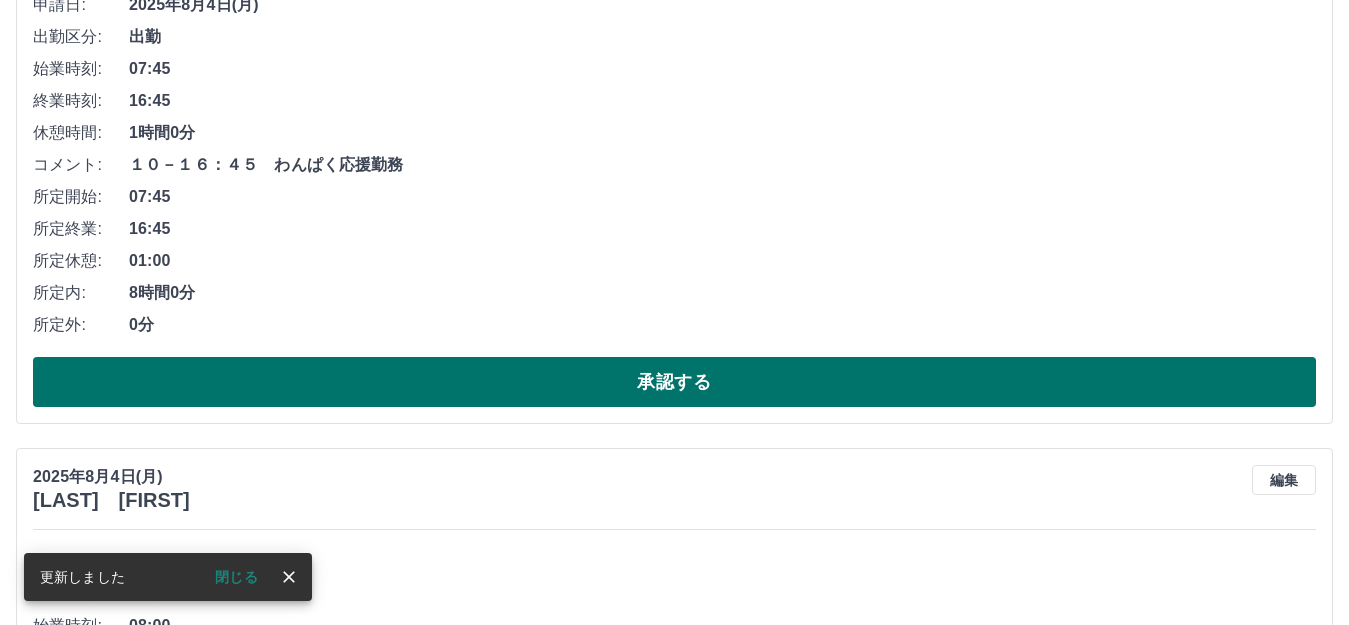 click on "承認する" at bounding box center [674, 382] 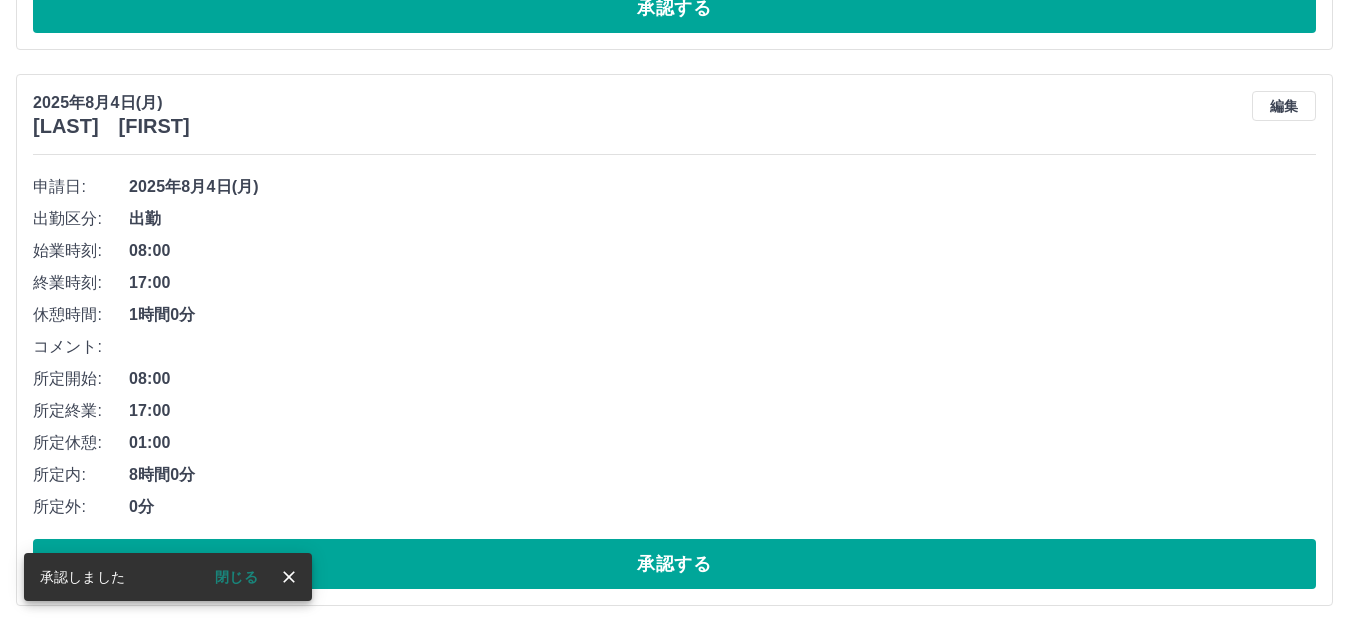 scroll, scrollTop: 744, scrollLeft: 0, axis: vertical 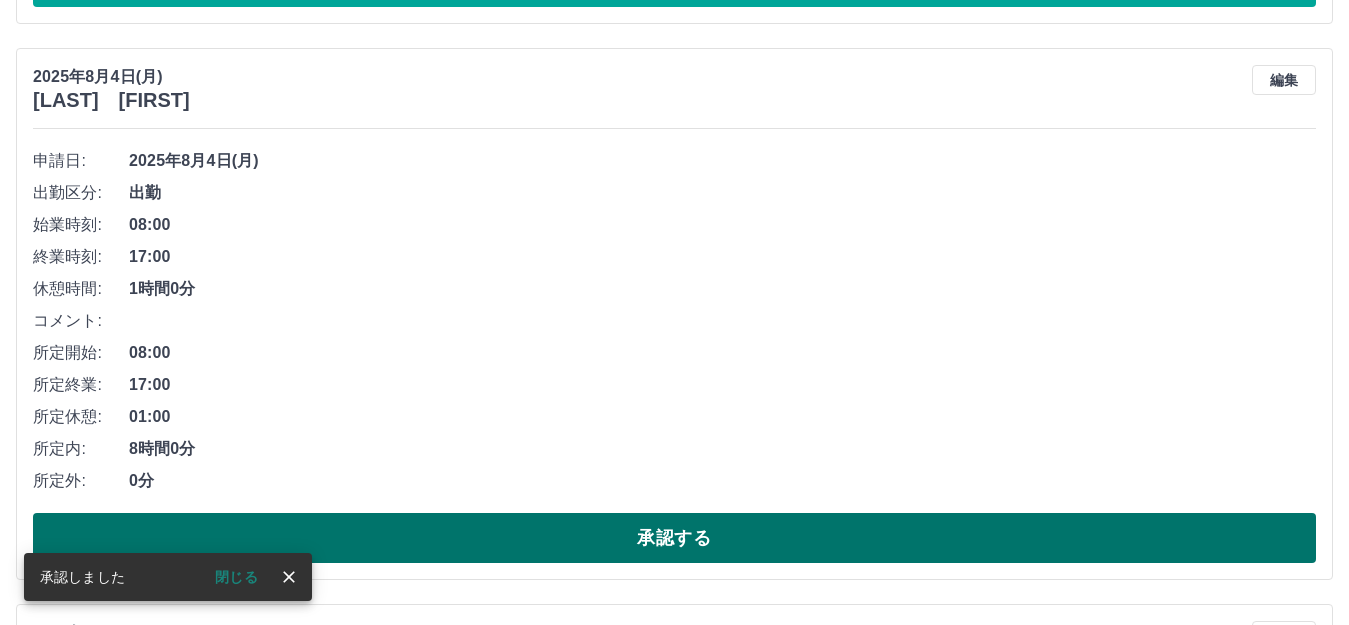 click on "承認する" at bounding box center (674, 538) 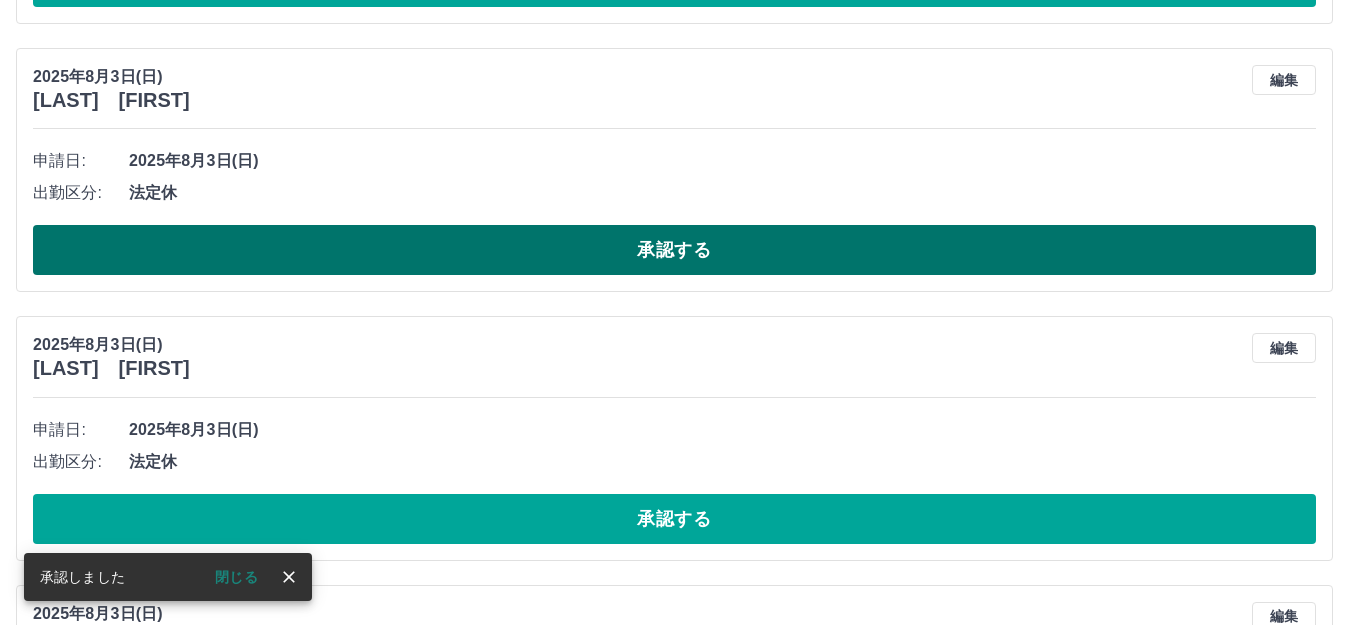 click on "承認する" at bounding box center (674, 250) 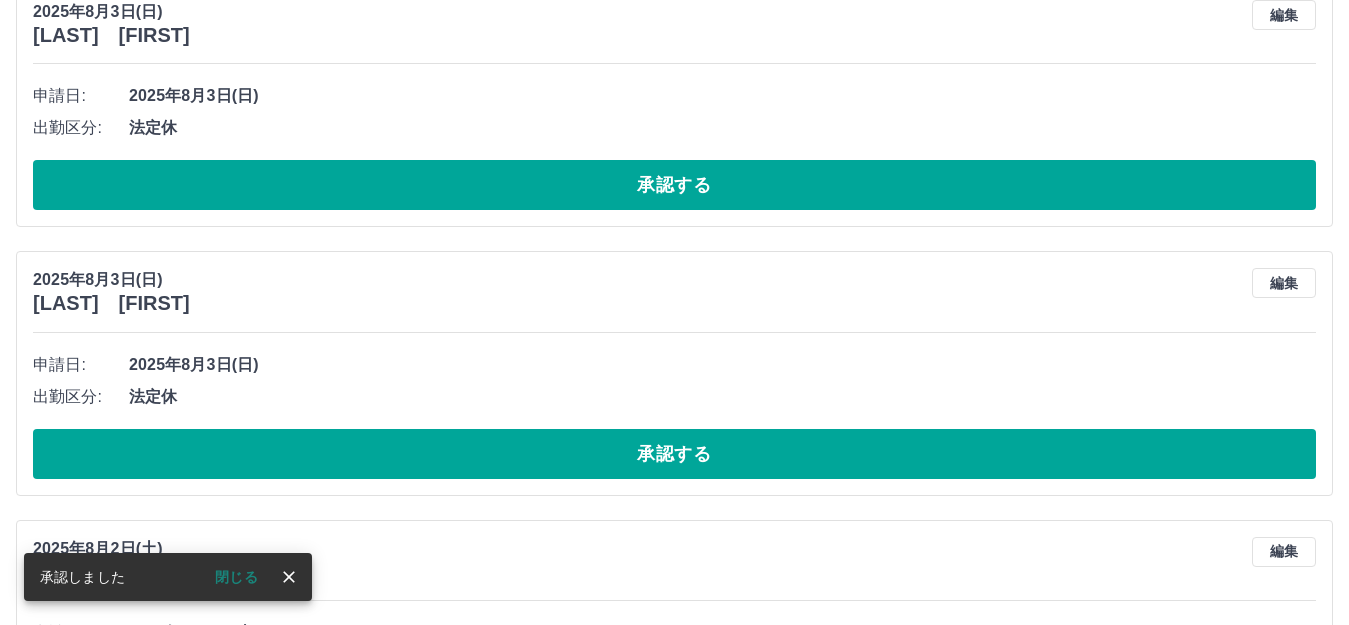 scroll, scrollTop: 844, scrollLeft: 0, axis: vertical 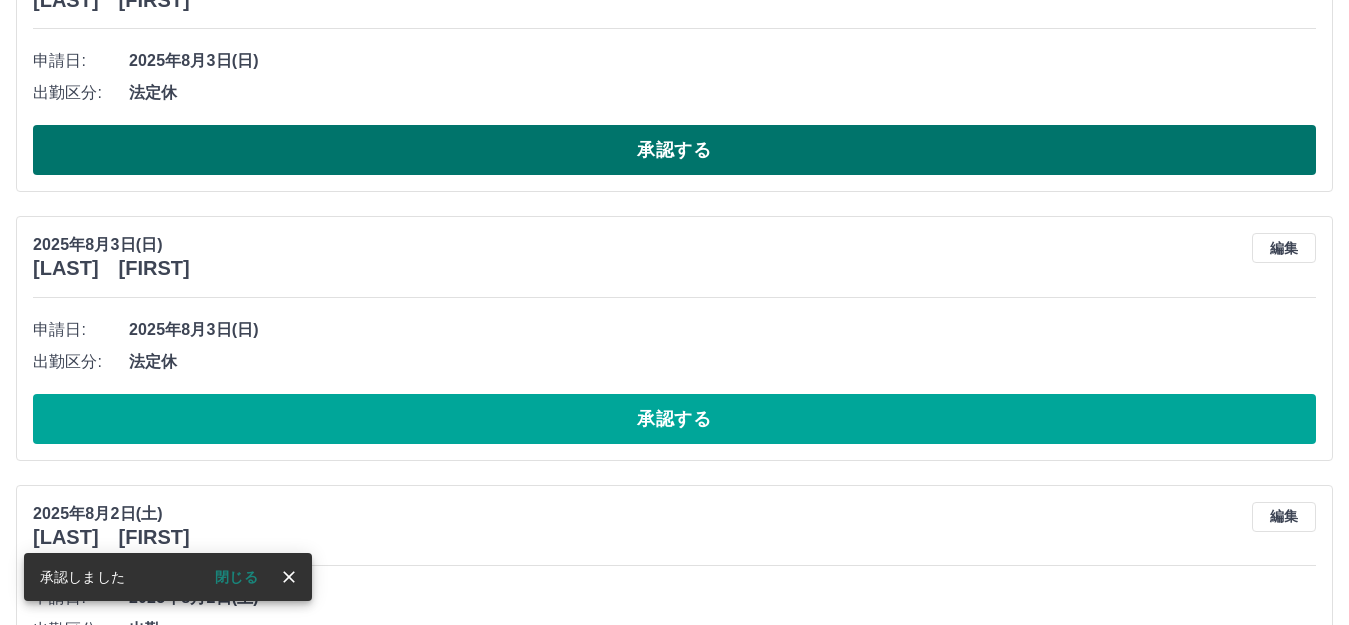 click on "承認する" at bounding box center (674, 150) 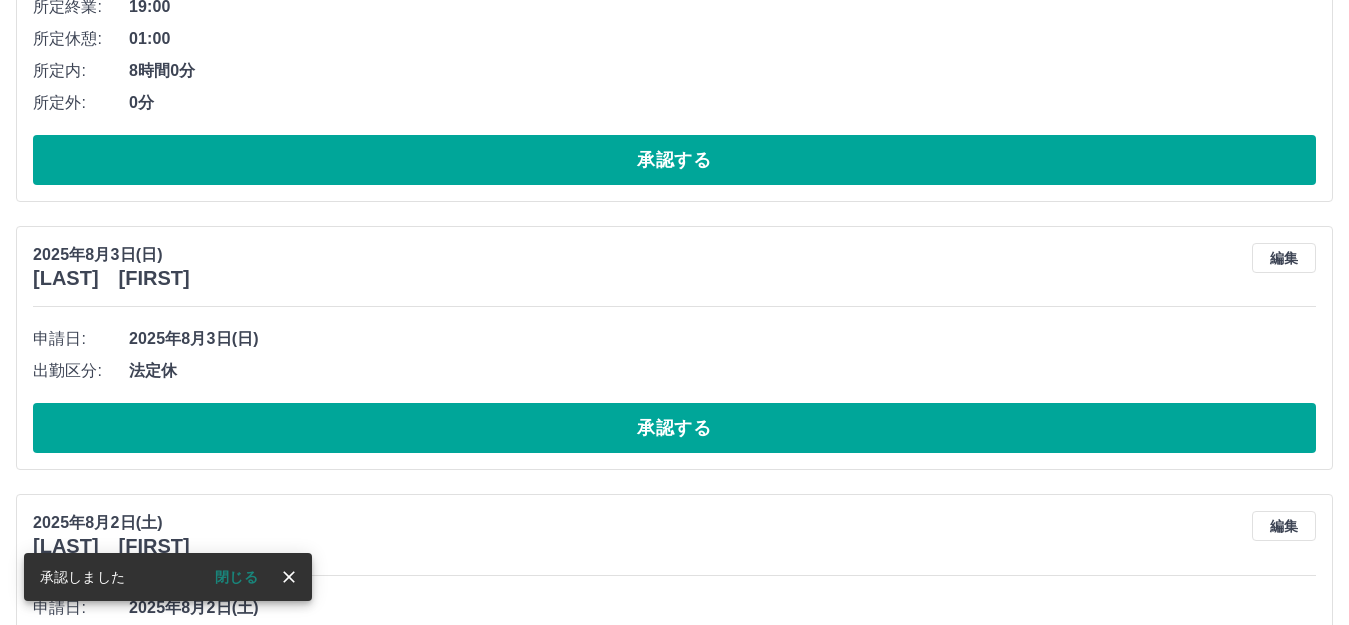scroll, scrollTop: 576, scrollLeft: 0, axis: vertical 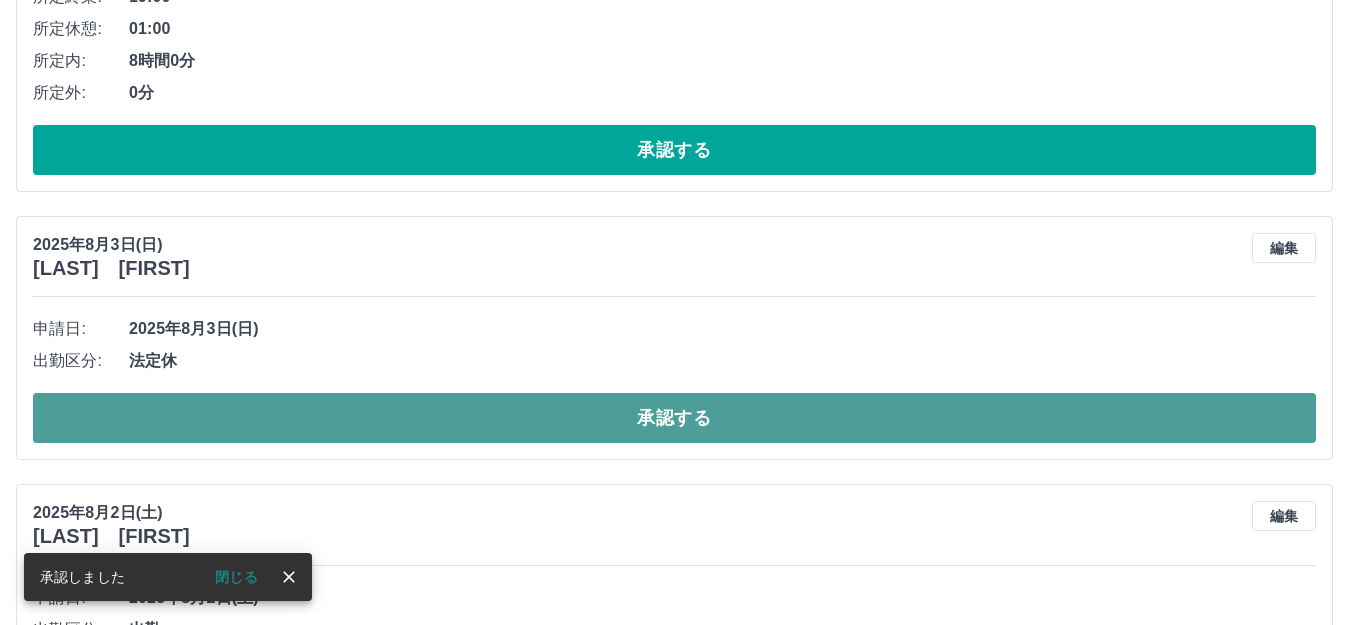 click on "承認する" at bounding box center [674, 418] 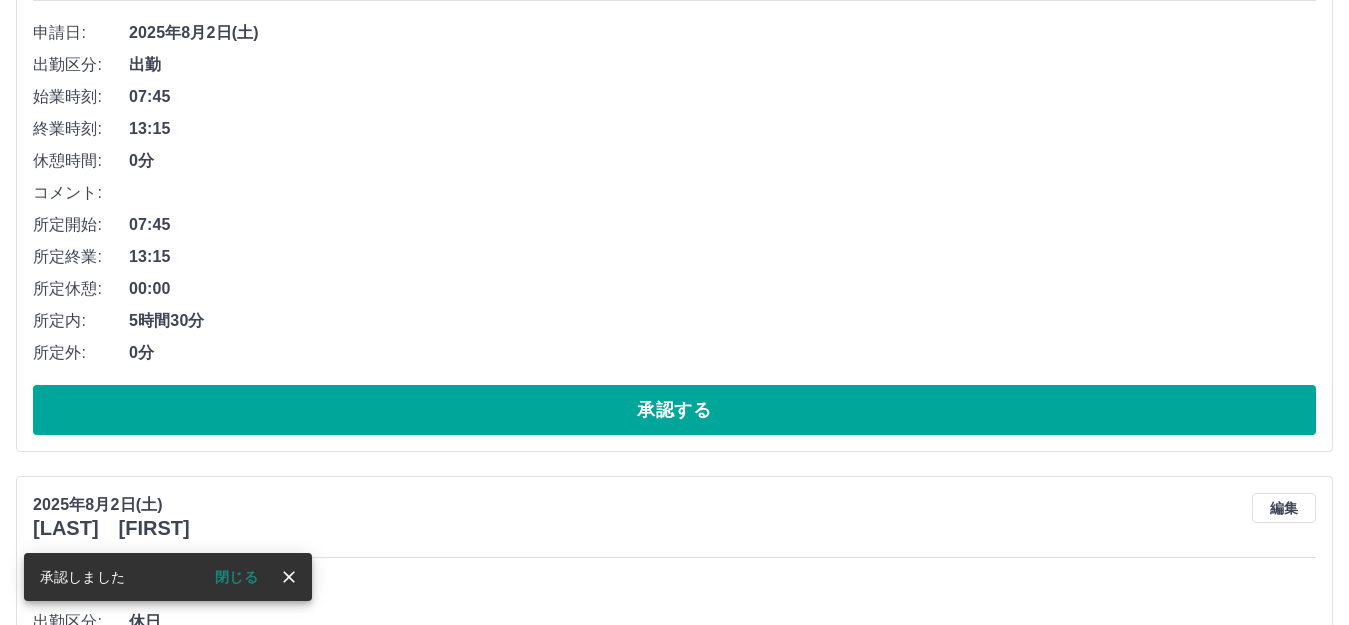 scroll, scrollTop: 876, scrollLeft: 0, axis: vertical 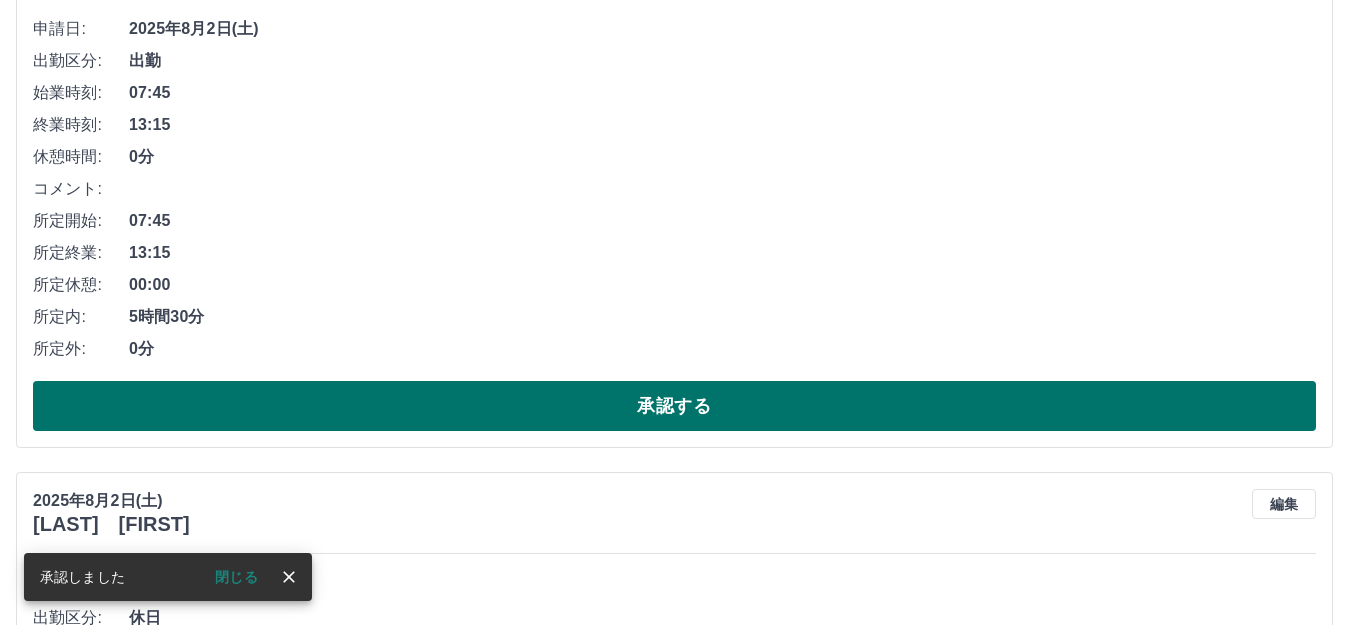click on "承認する" at bounding box center (674, 406) 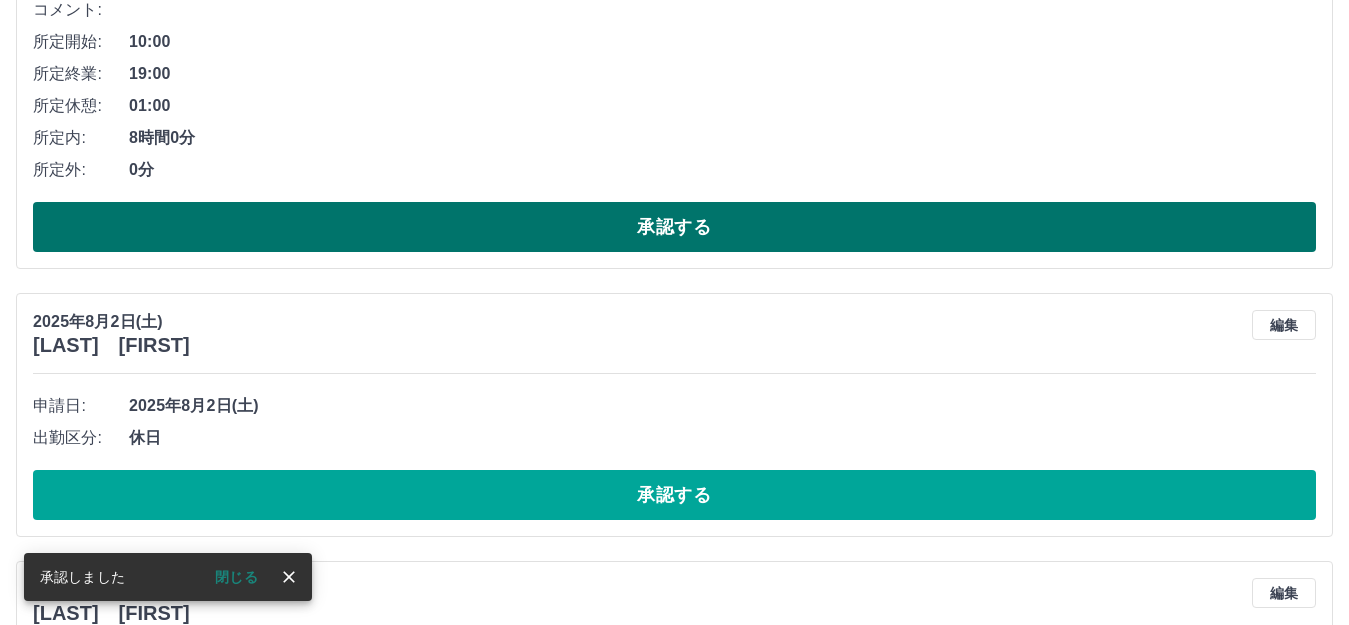 scroll, scrollTop: 520, scrollLeft: 0, axis: vertical 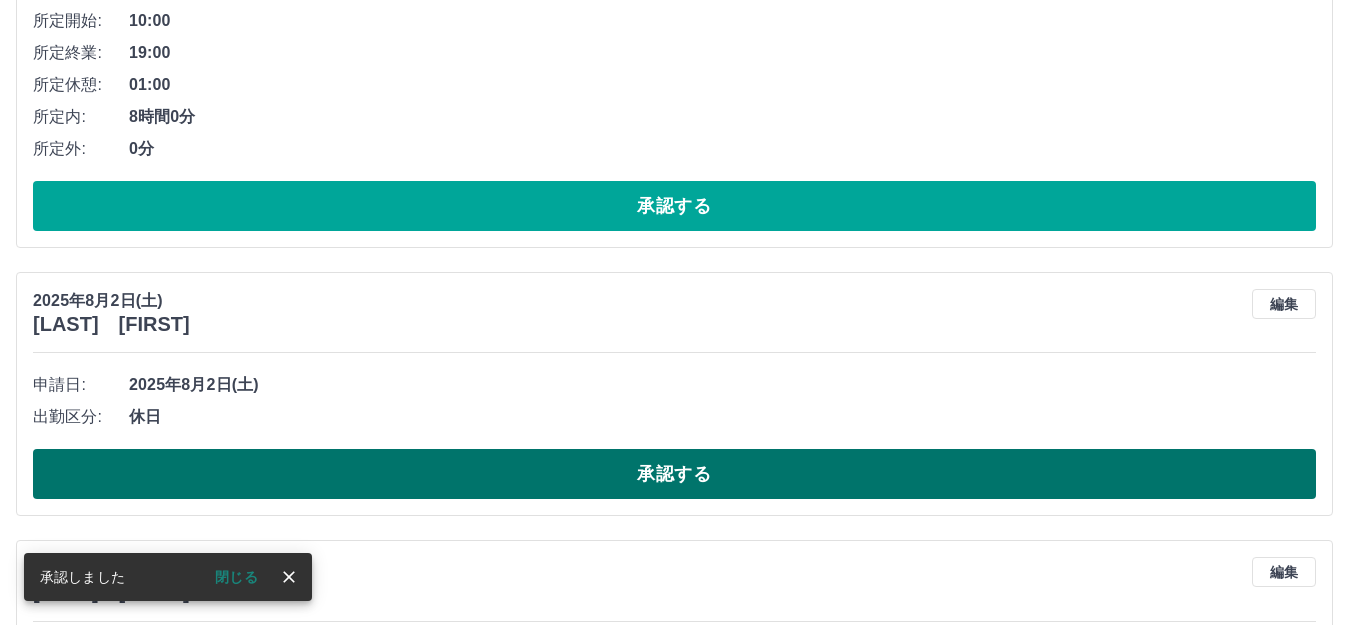 click on "承認する" at bounding box center (674, 474) 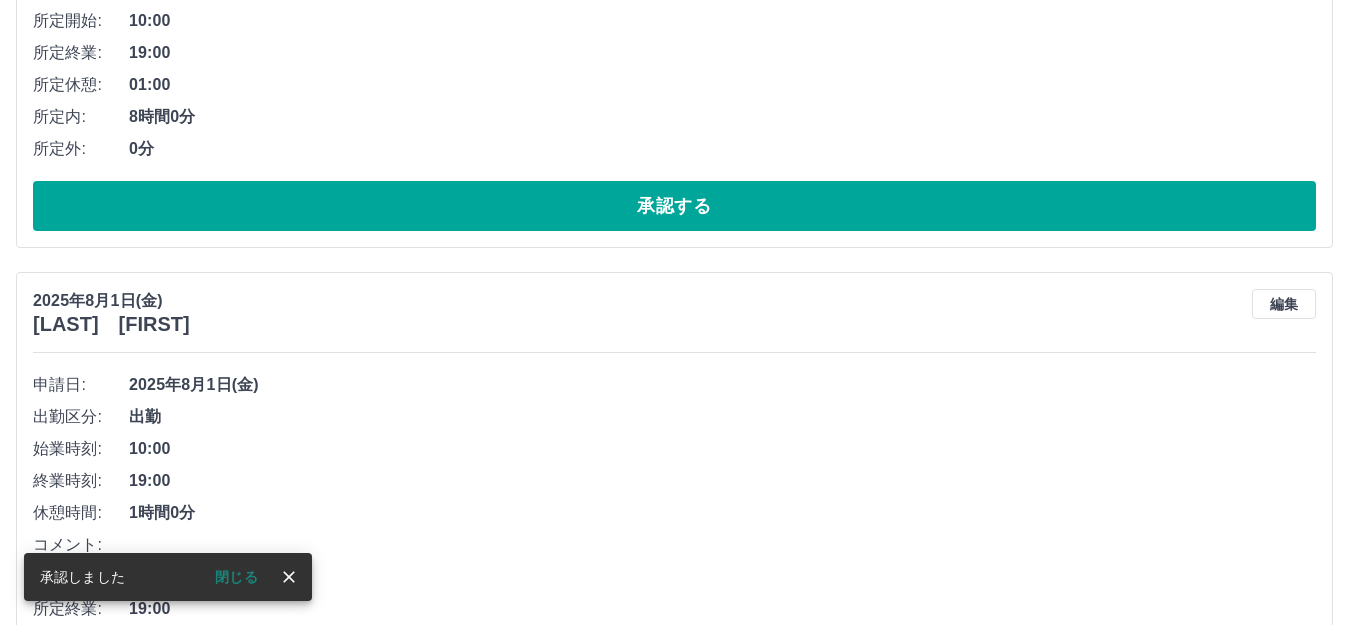 scroll, scrollTop: 720, scrollLeft: 0, axis: vertical 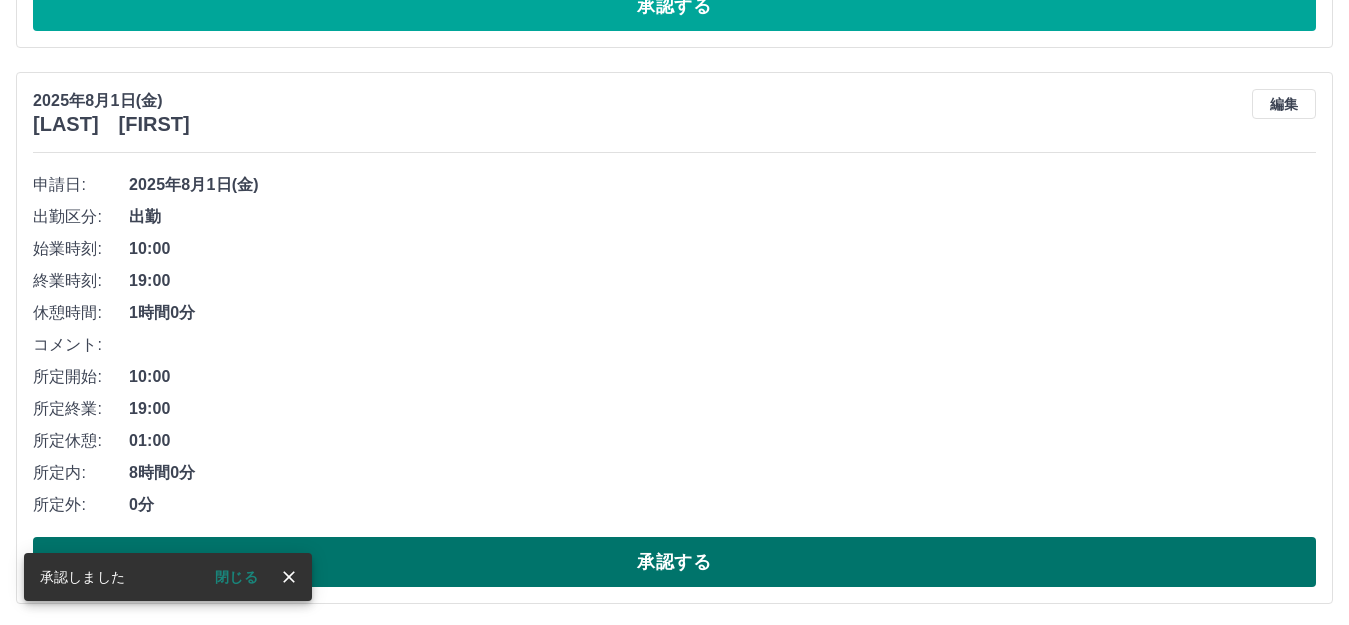 click on "承認する" at bounding box center (674, 562) 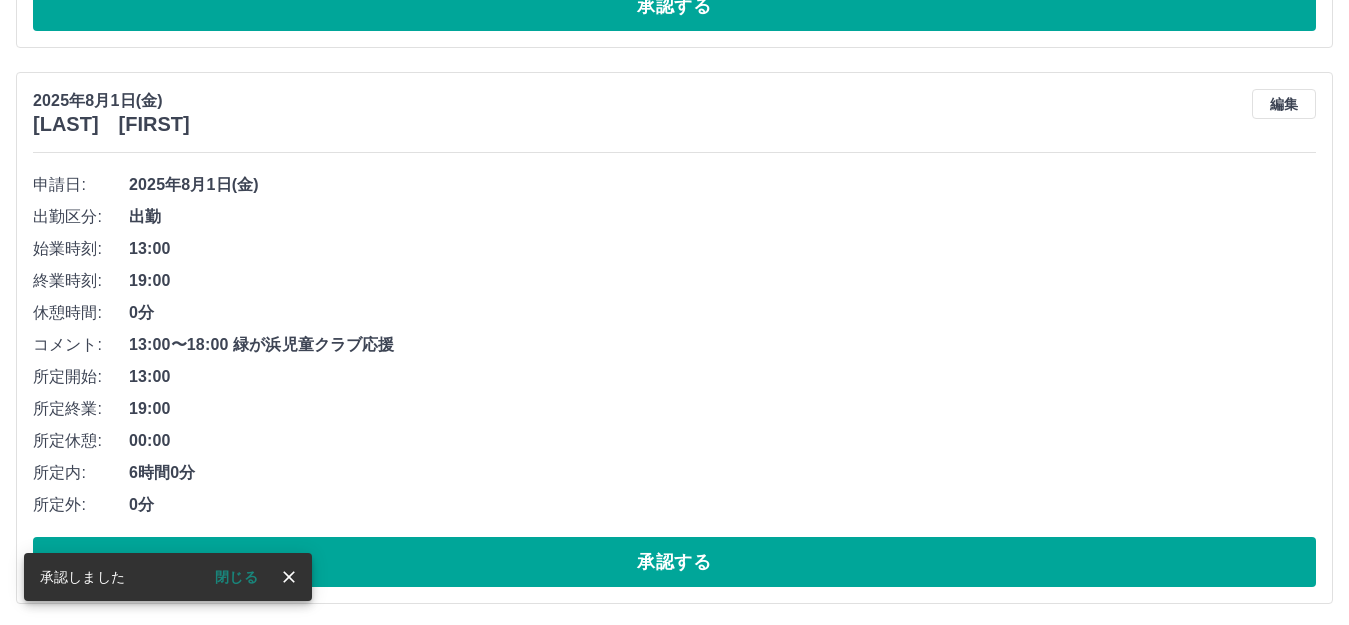 scroll, scrollTop: 725, scrollLeft: 0, axis: vertical 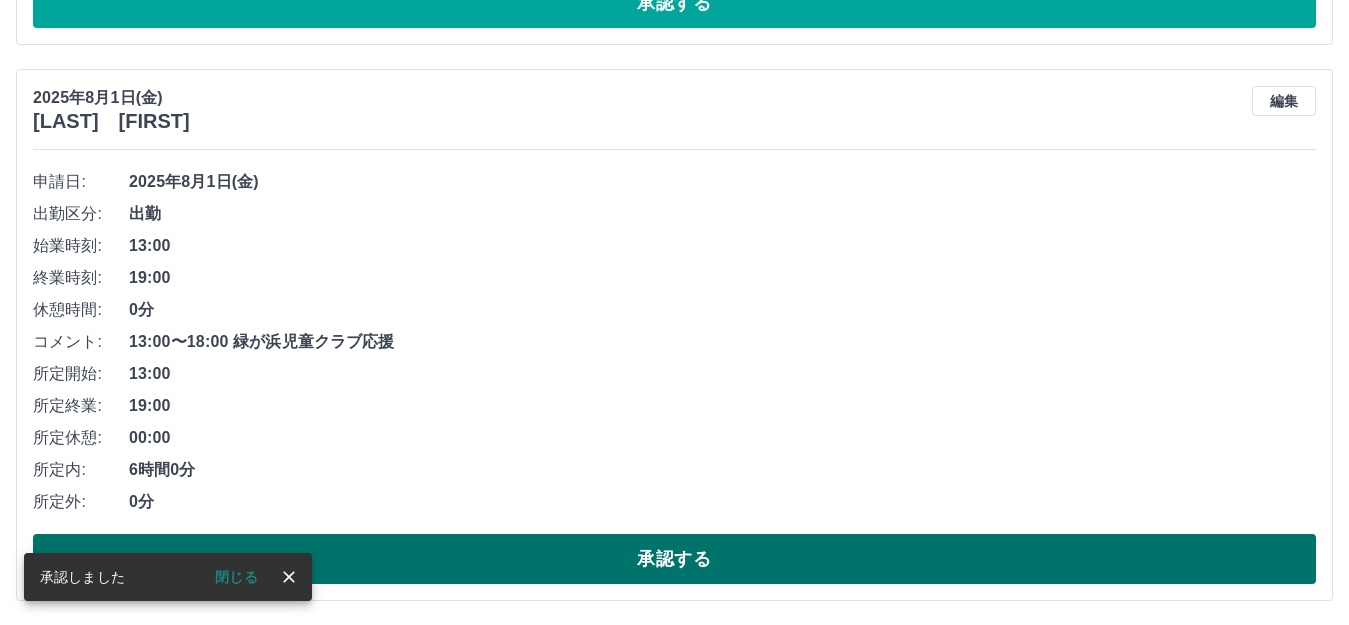 click on "承認する" at bounding box center (674, 559) 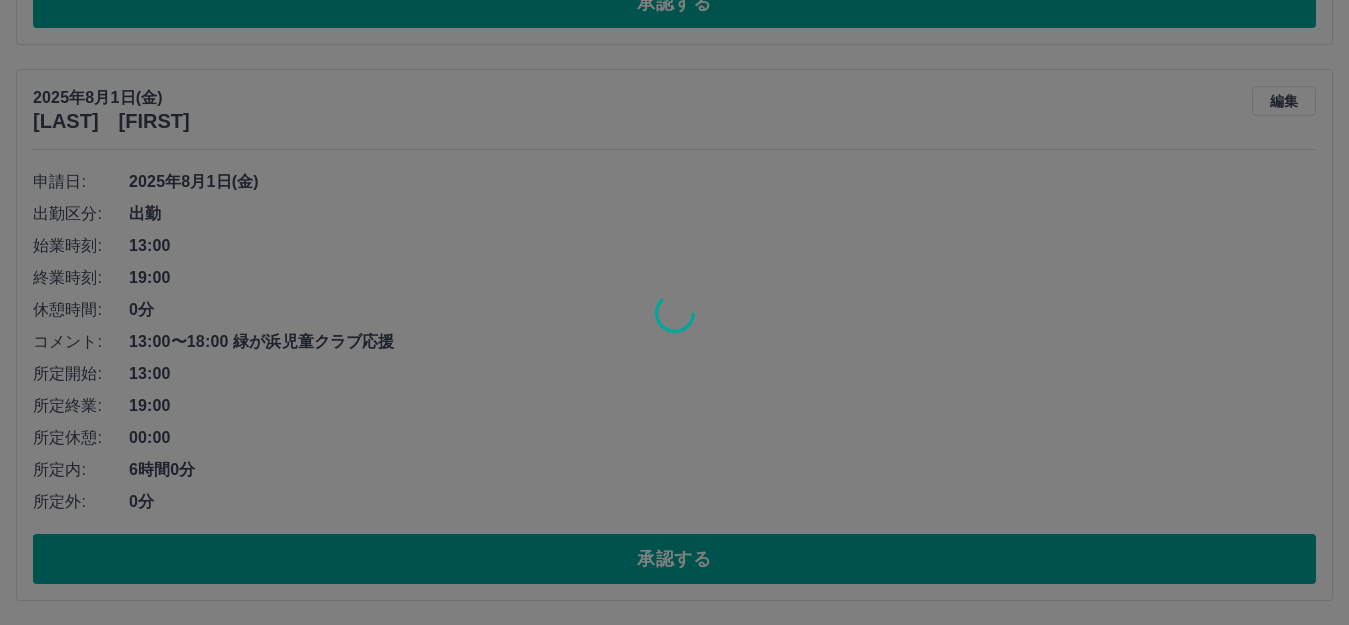 scroll, scrollTop: 169, scrollLeft: 0, axis: vertical 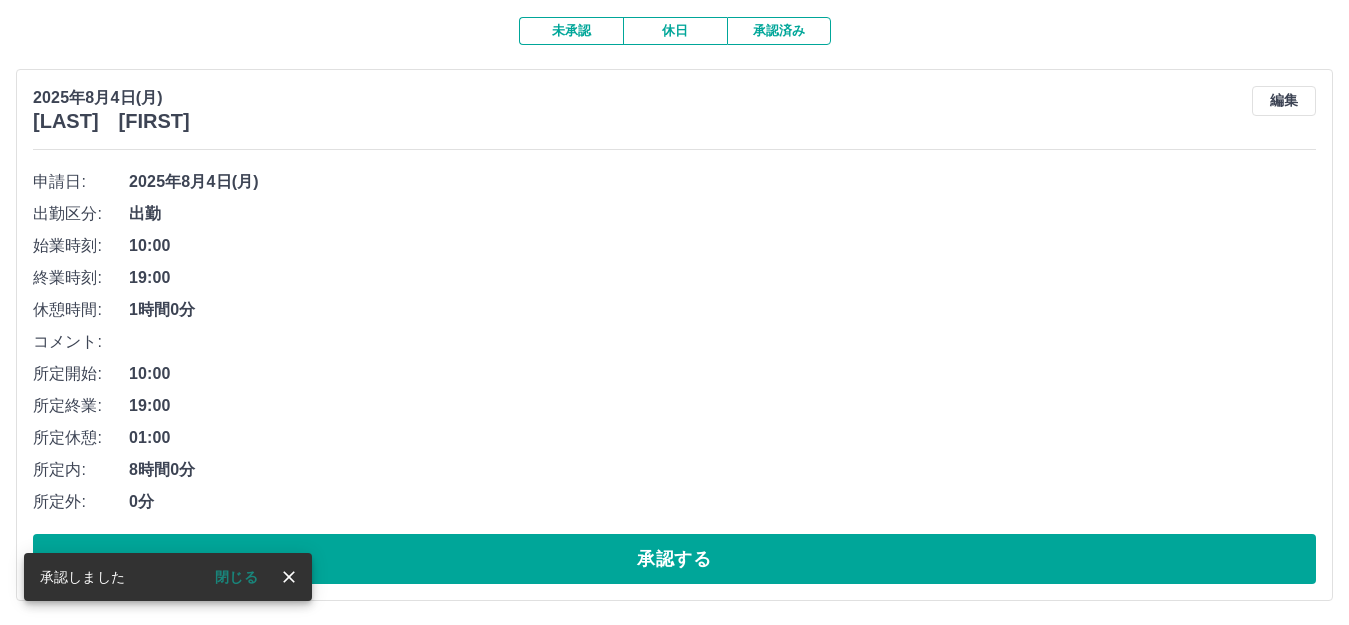 click on "未承認" at bounding box center [571, 31] 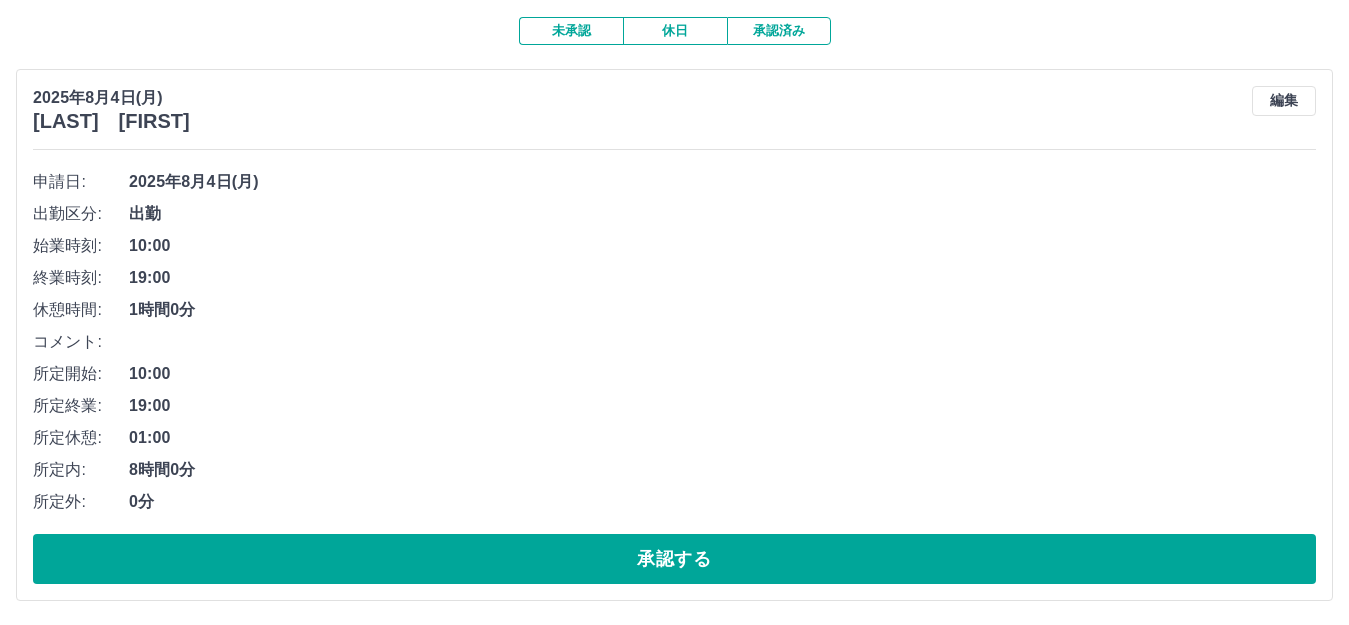 scroll, scrollTop: 0, scrollLeft: 0, axis: both 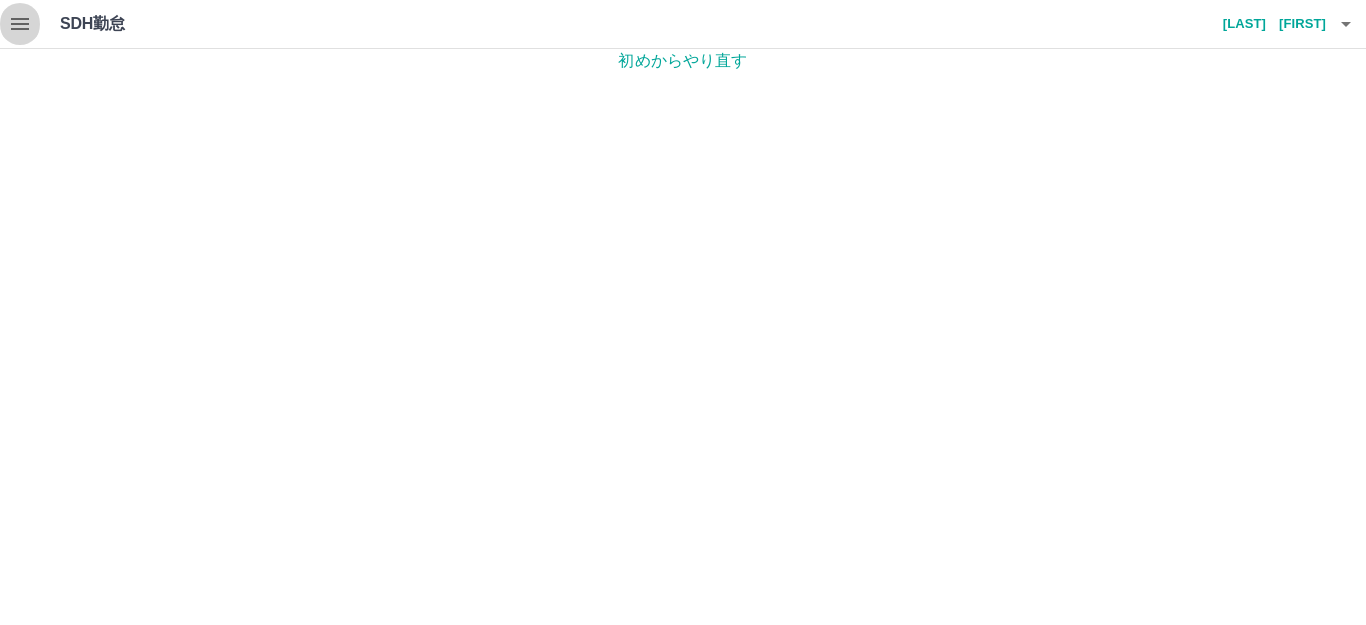 click 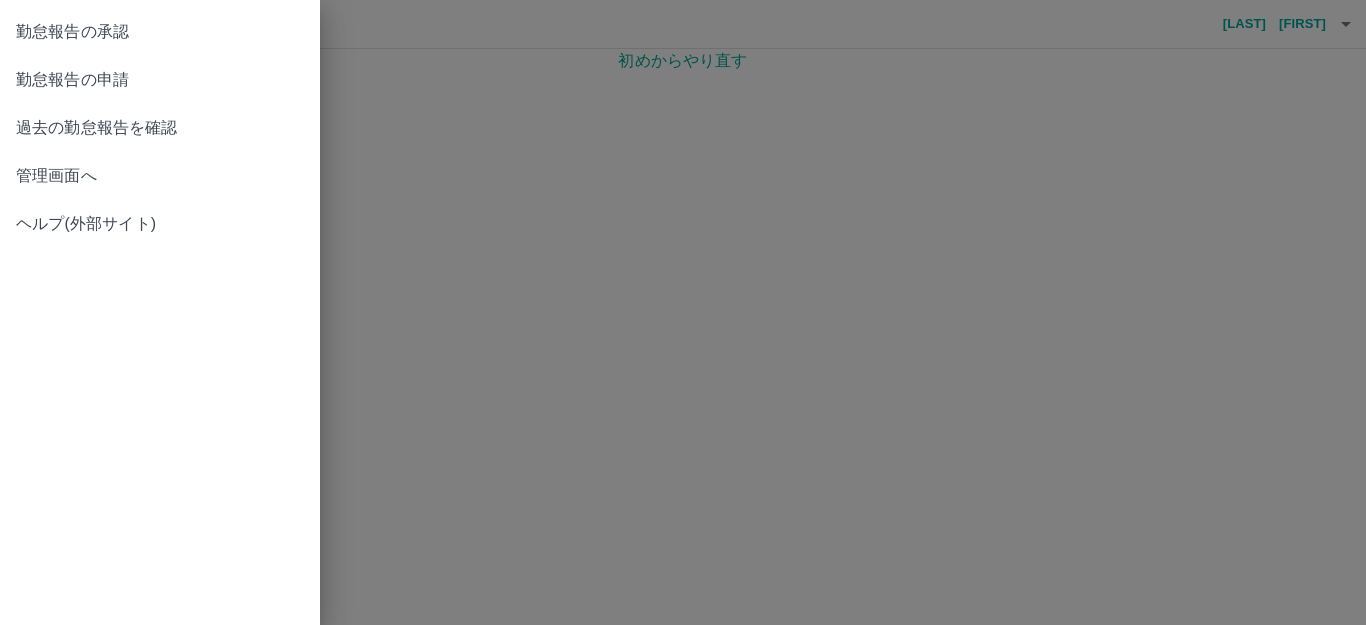 click on "管理画面へ" at bounding box center [160, 176] 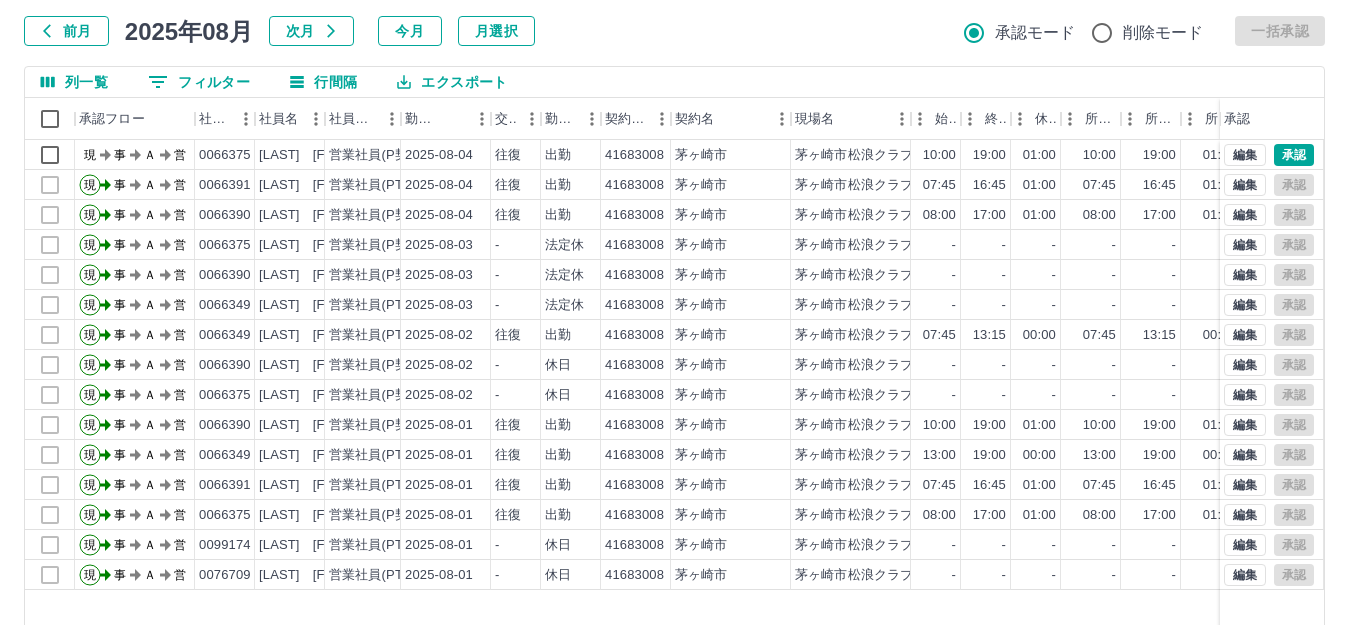 scroll, scrollTop: 0, scrollLeft: 0, axis: both 